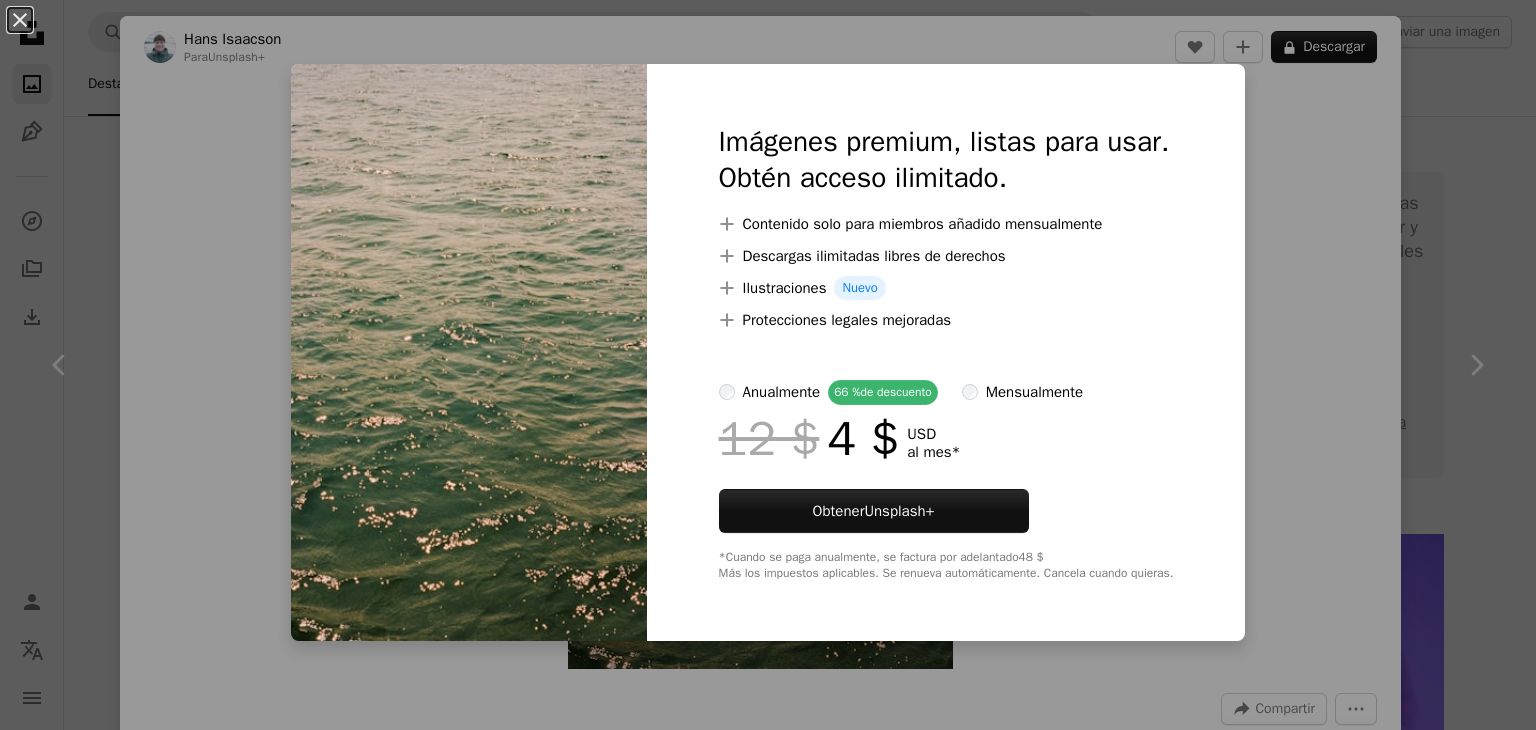 scroll, scrollTop: 4000, scrollLeft: 0, axis: vertical 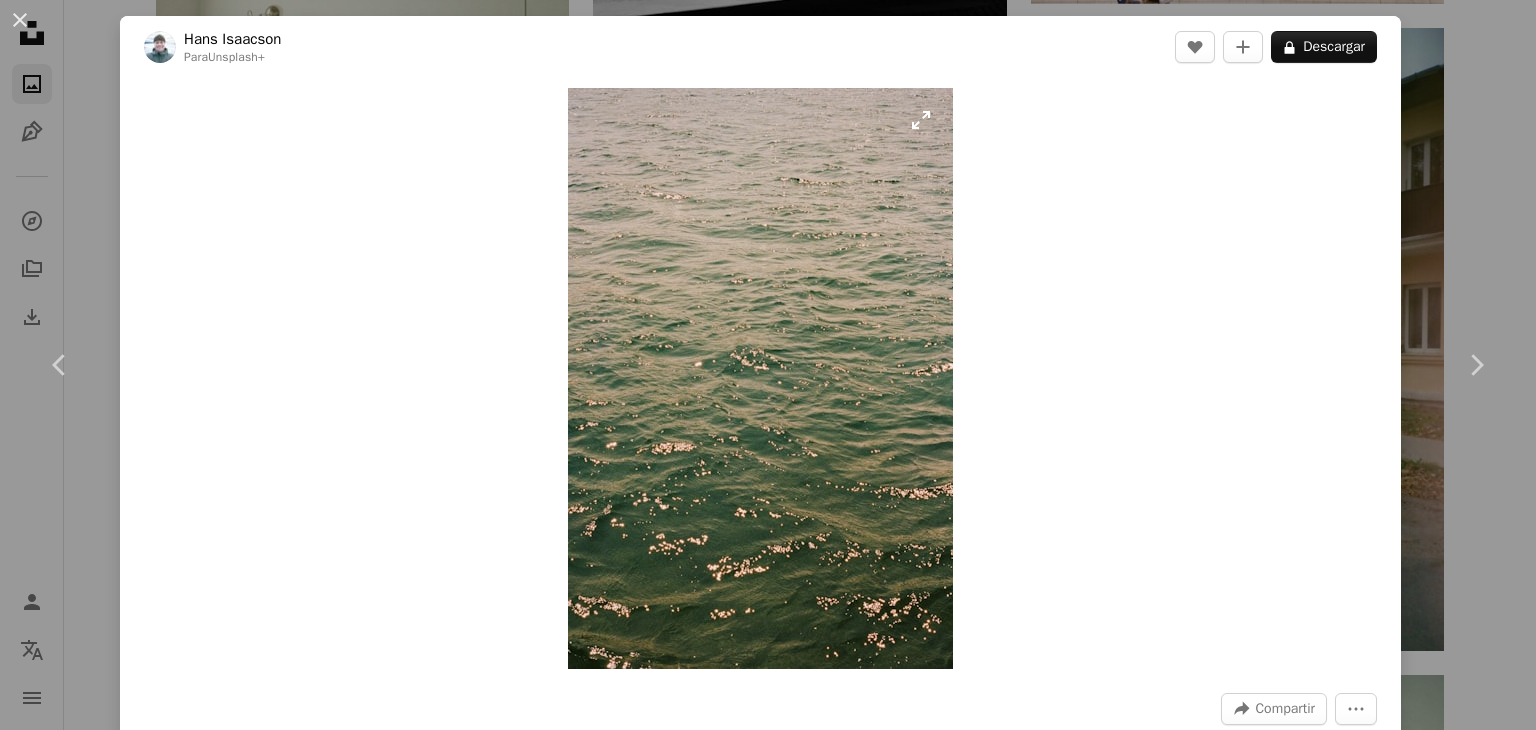 click at bounding box center (760, 378) 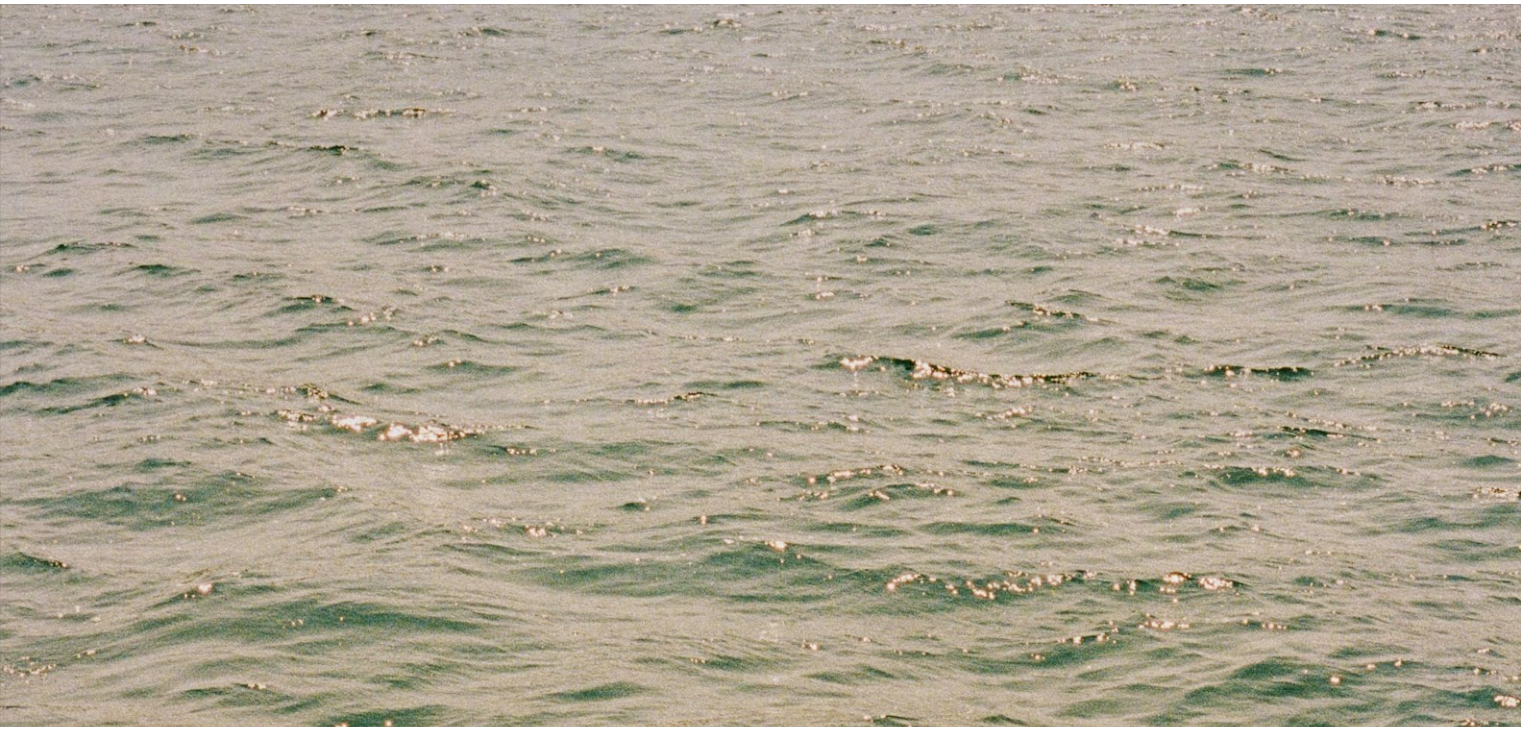 scroll, scrollTop: 772, scrollLeft: 0, axis: vertical 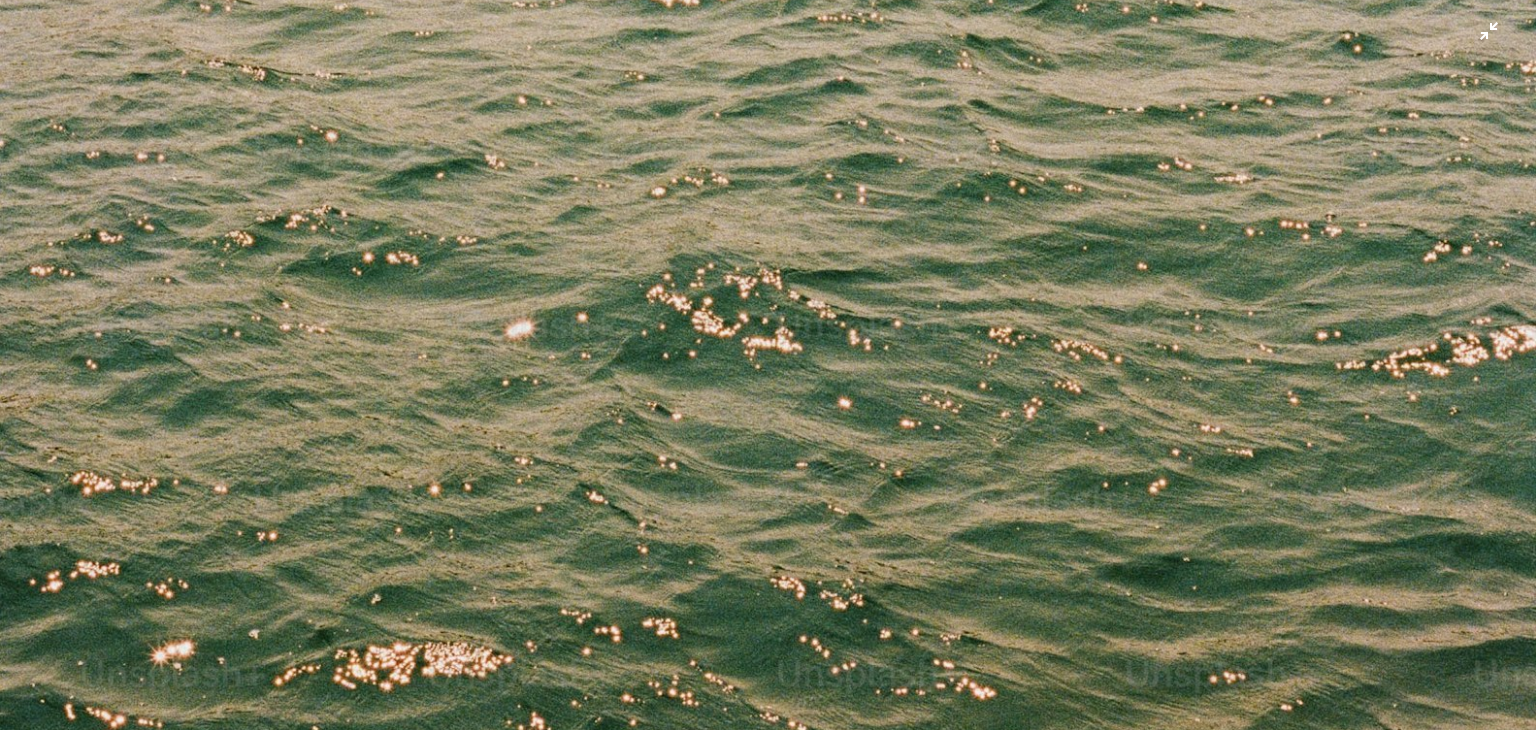click at bounding box center (768, 387) 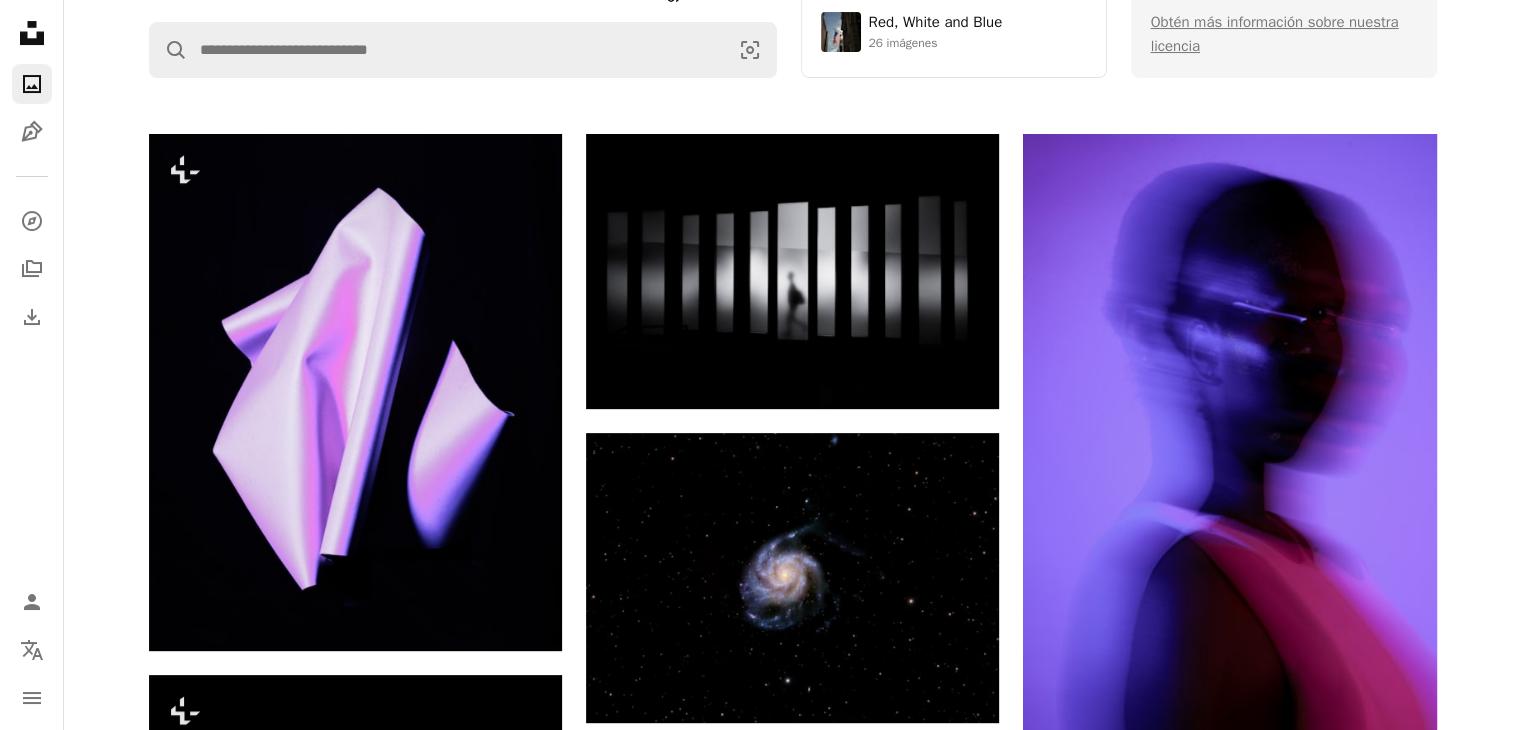 scroll, scrollTop: 0, scrollLeft: 0, axis: both 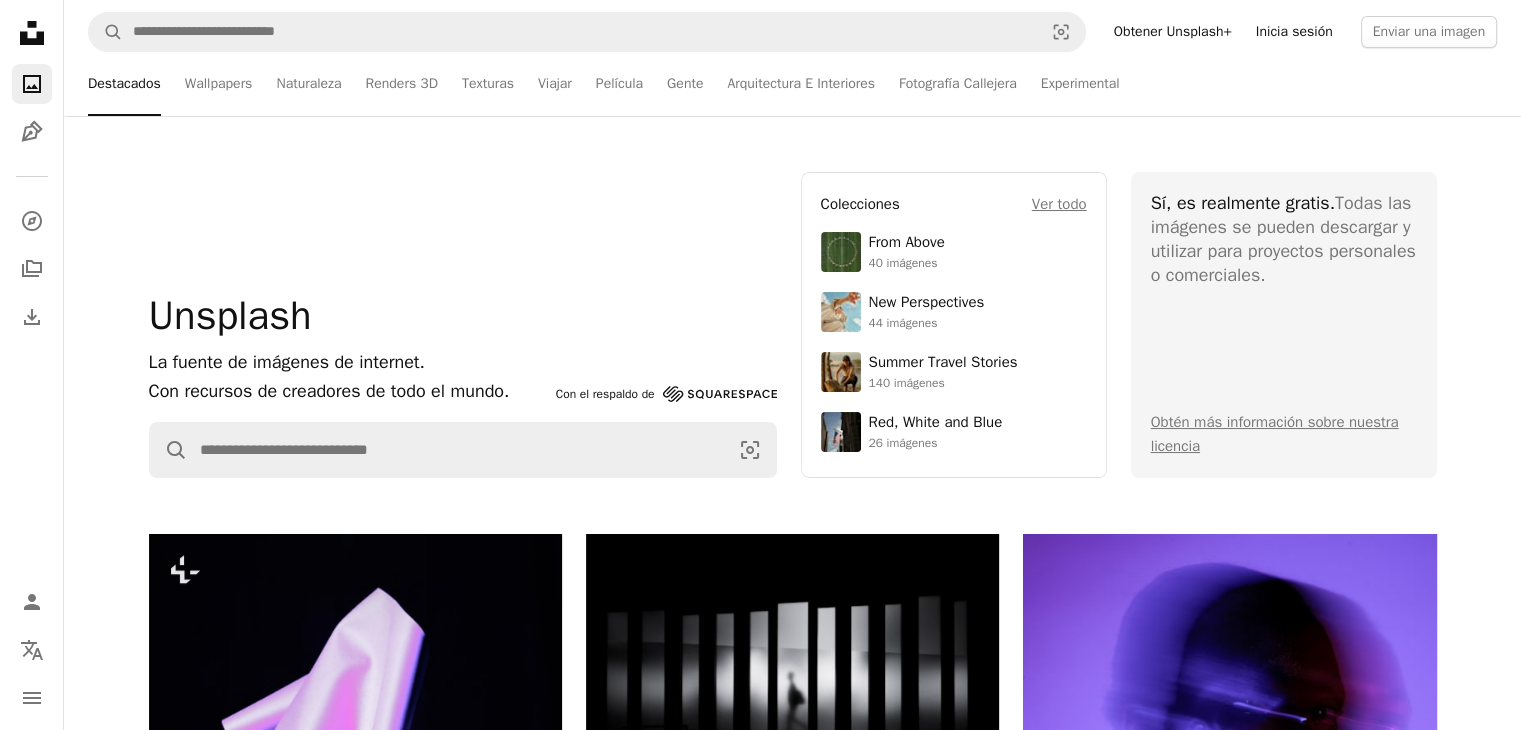 click on "Inicia sesión" at bounding box center (1294, 32) 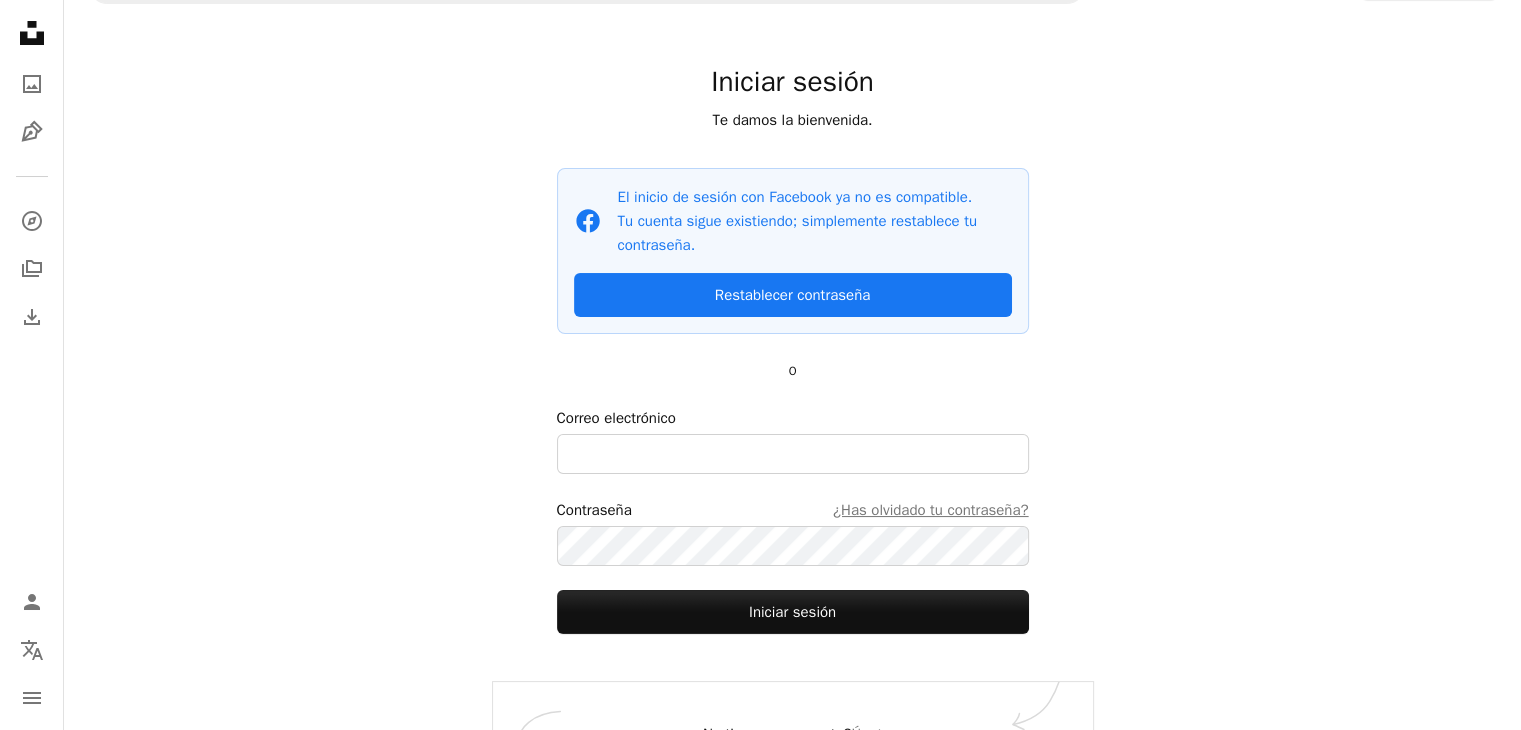 scroll, scrollTop: 0, scrollLeft: 0, axis: both 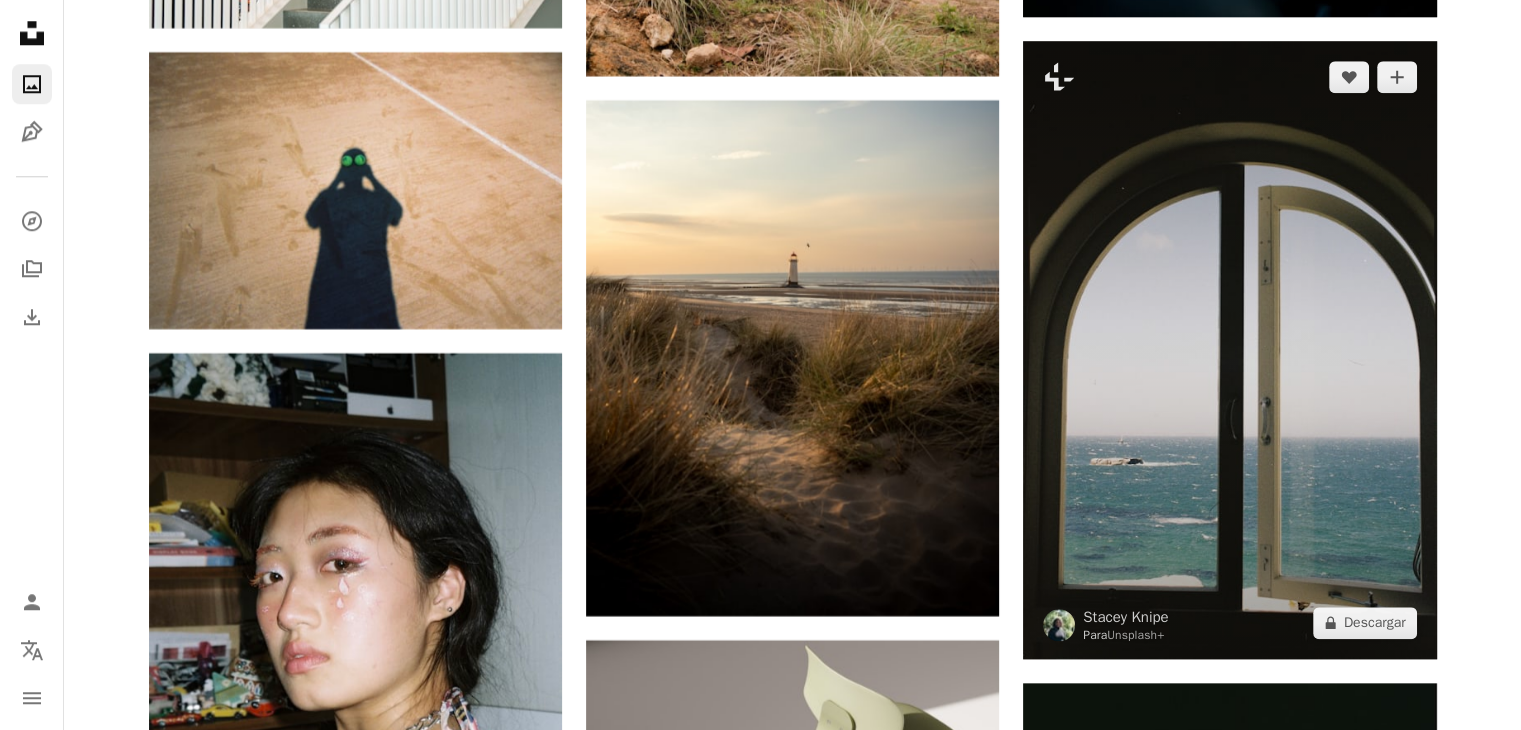 click at bounding box center [1229, 350] 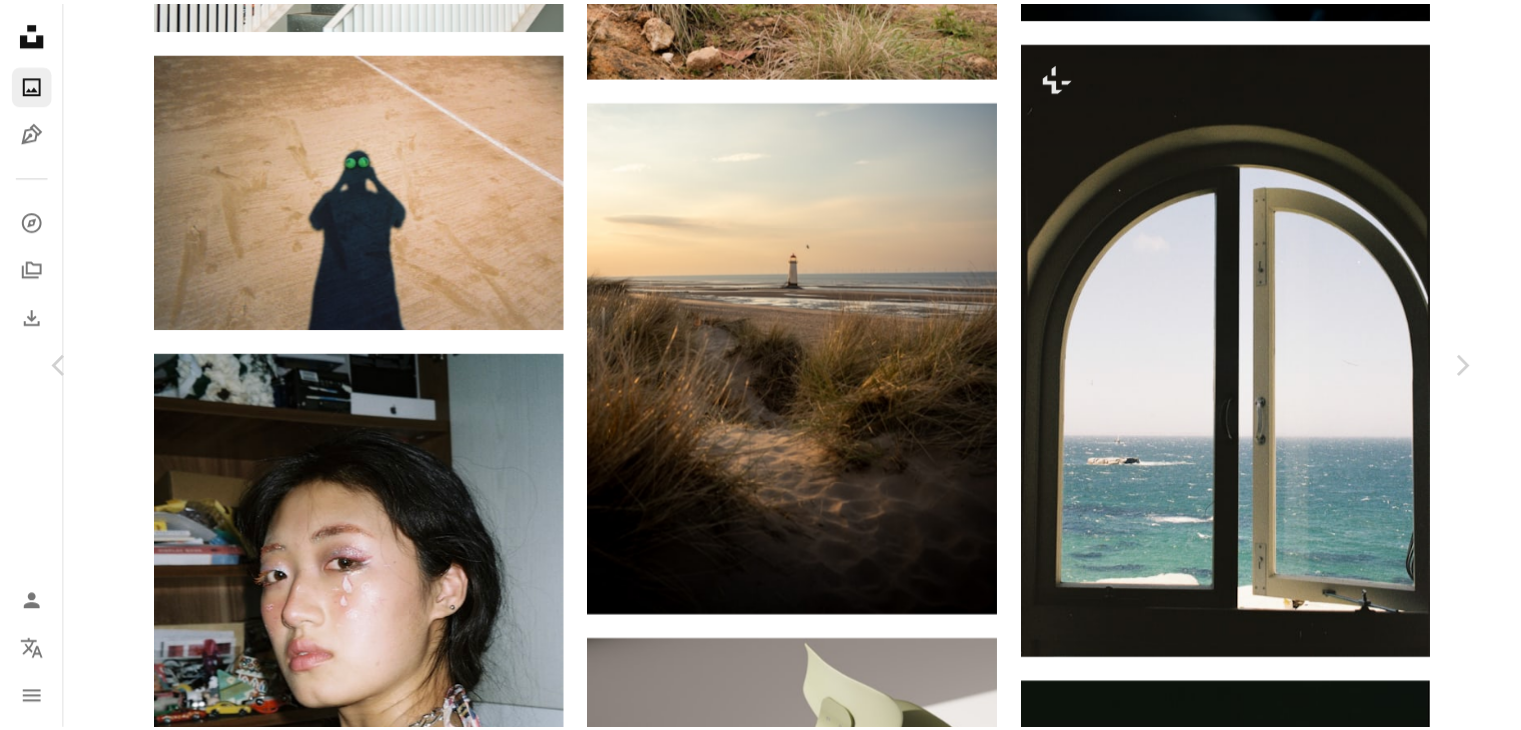 scroll, scrollTop: 100, scrollLeft: 0, axis: vertical 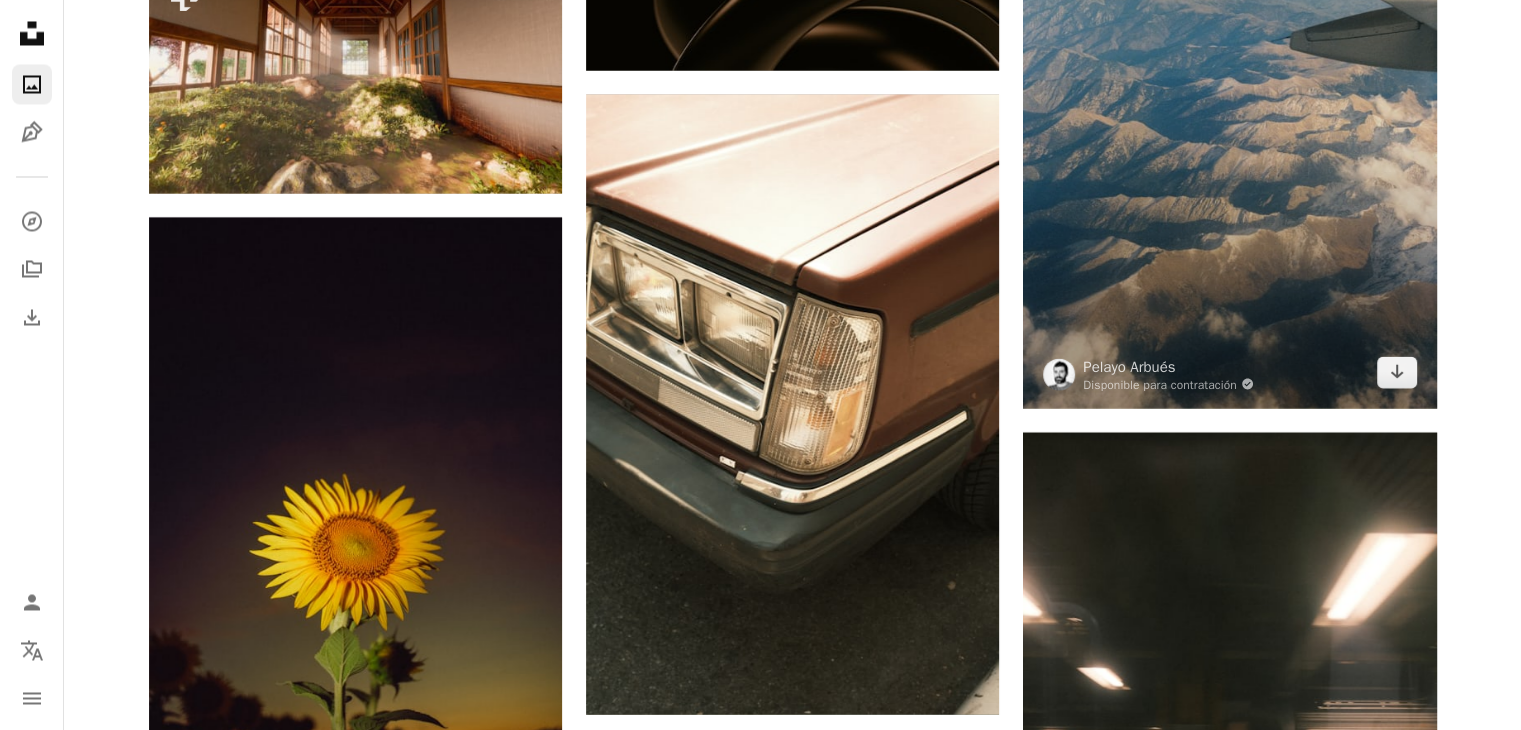 click at bounding box center (1229, 100) 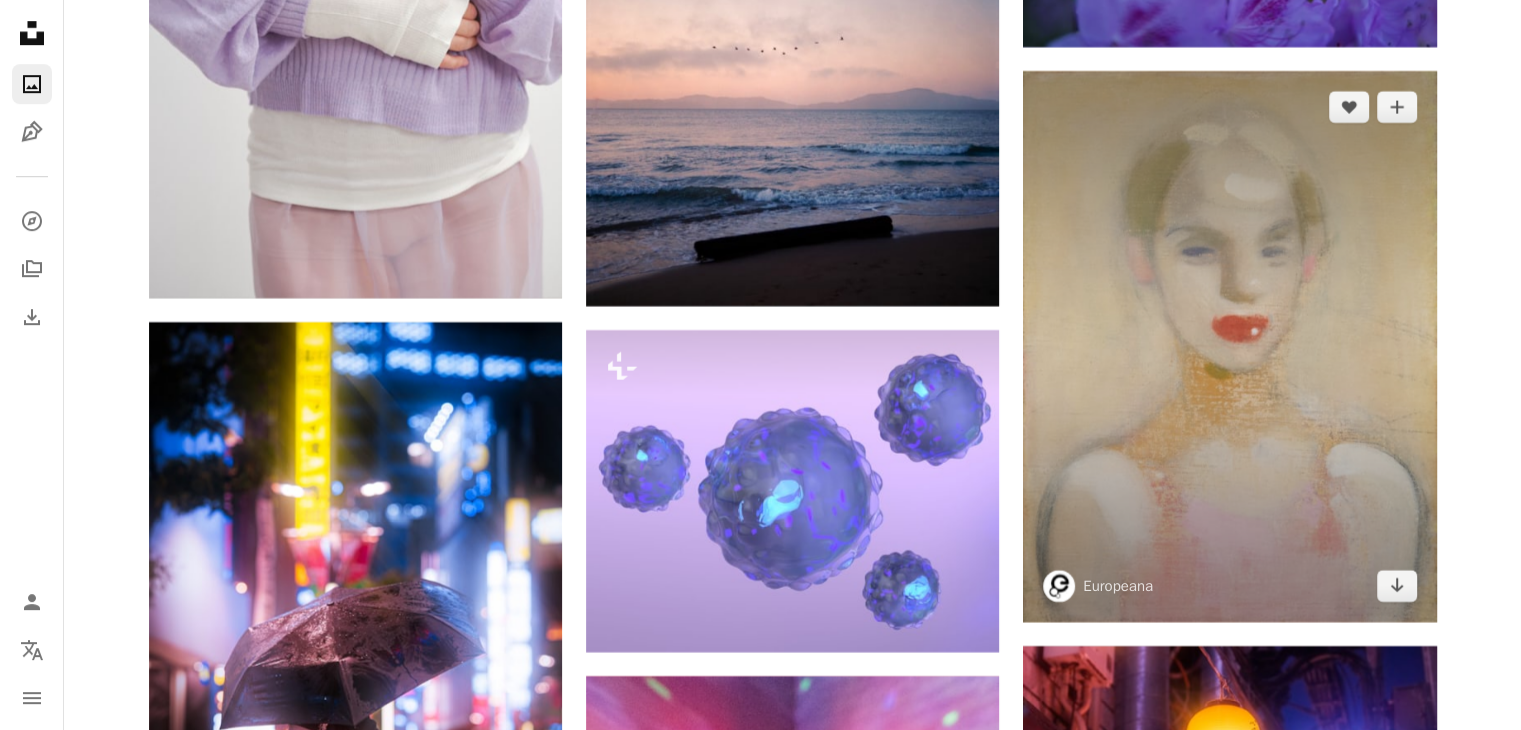 scroll, scrollTop: 54116, scrollLeft: 0, axis: vertical 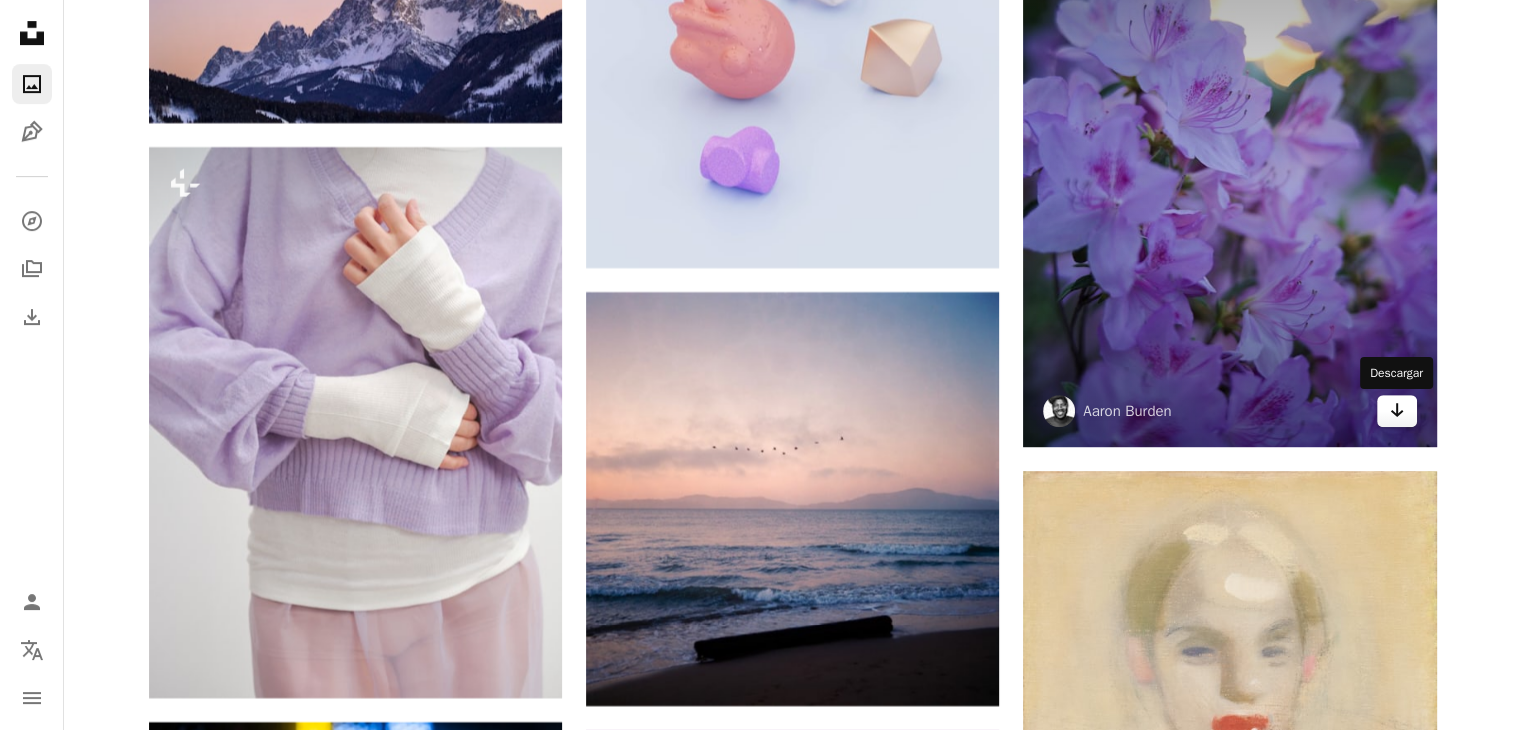 click on "Arrow pointing down" 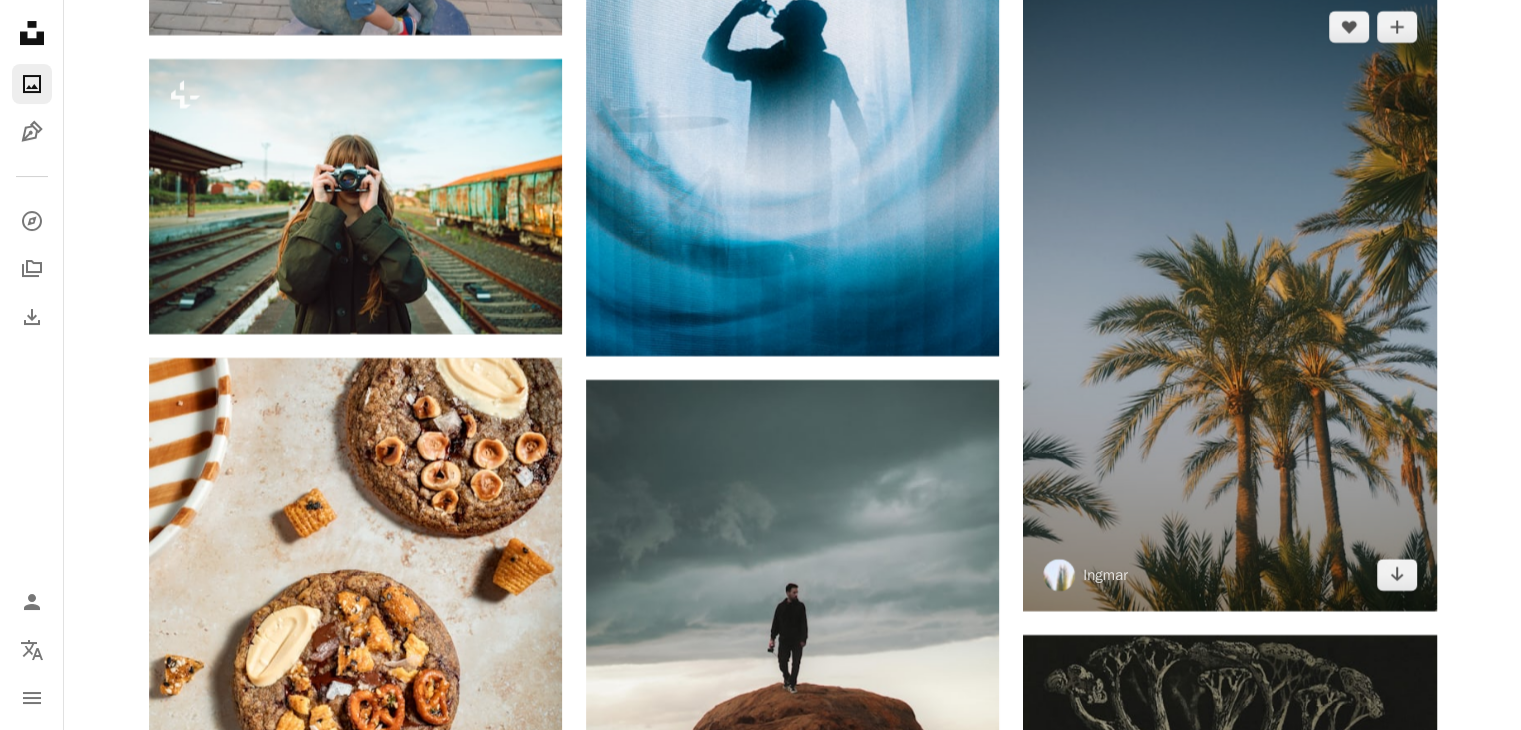 scroll, scrollTop: 61416, scrollLeft: 0, axis: vertical 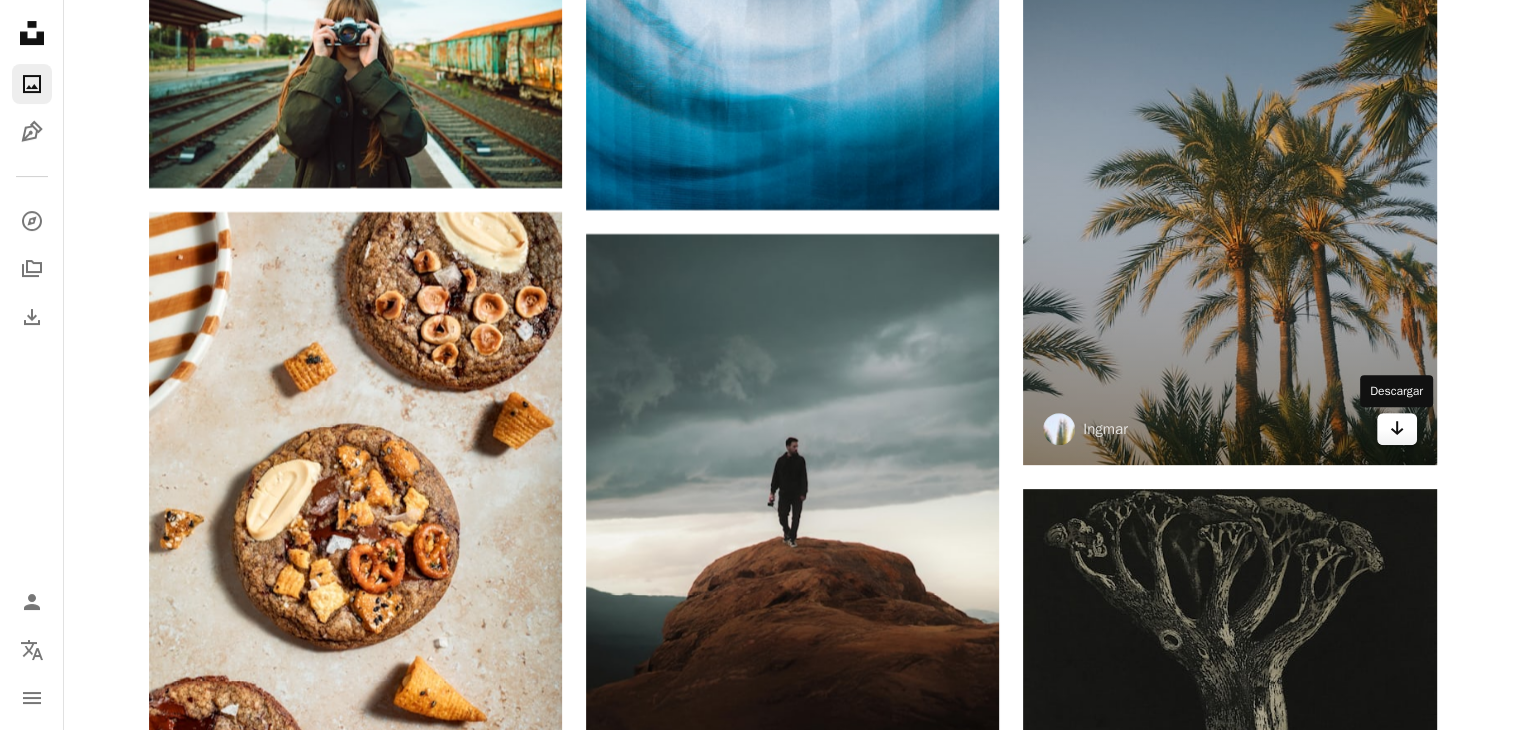 click on "Arrow pointing down" 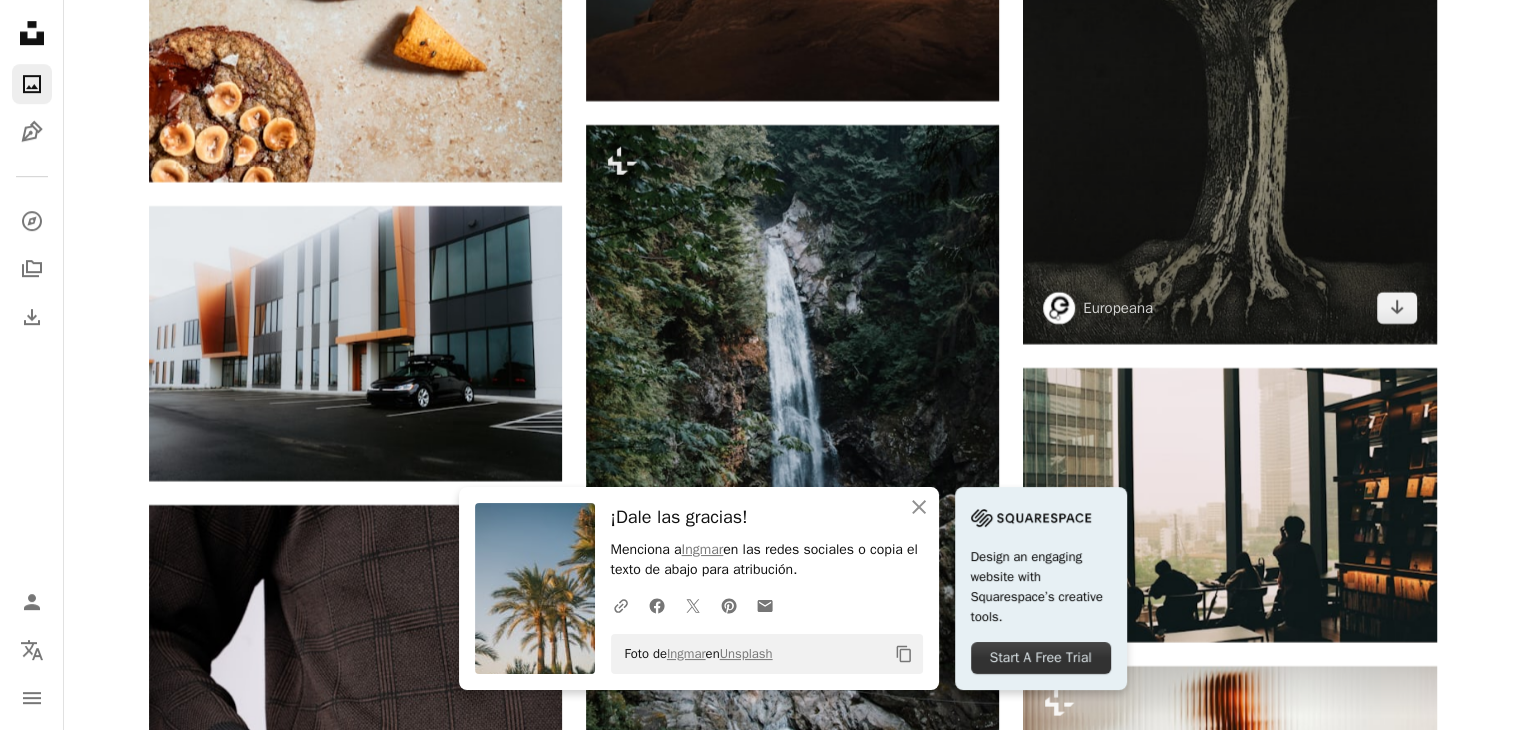 scroll, scrollTop: 62416, scrollLeft: 0, axis: vertical 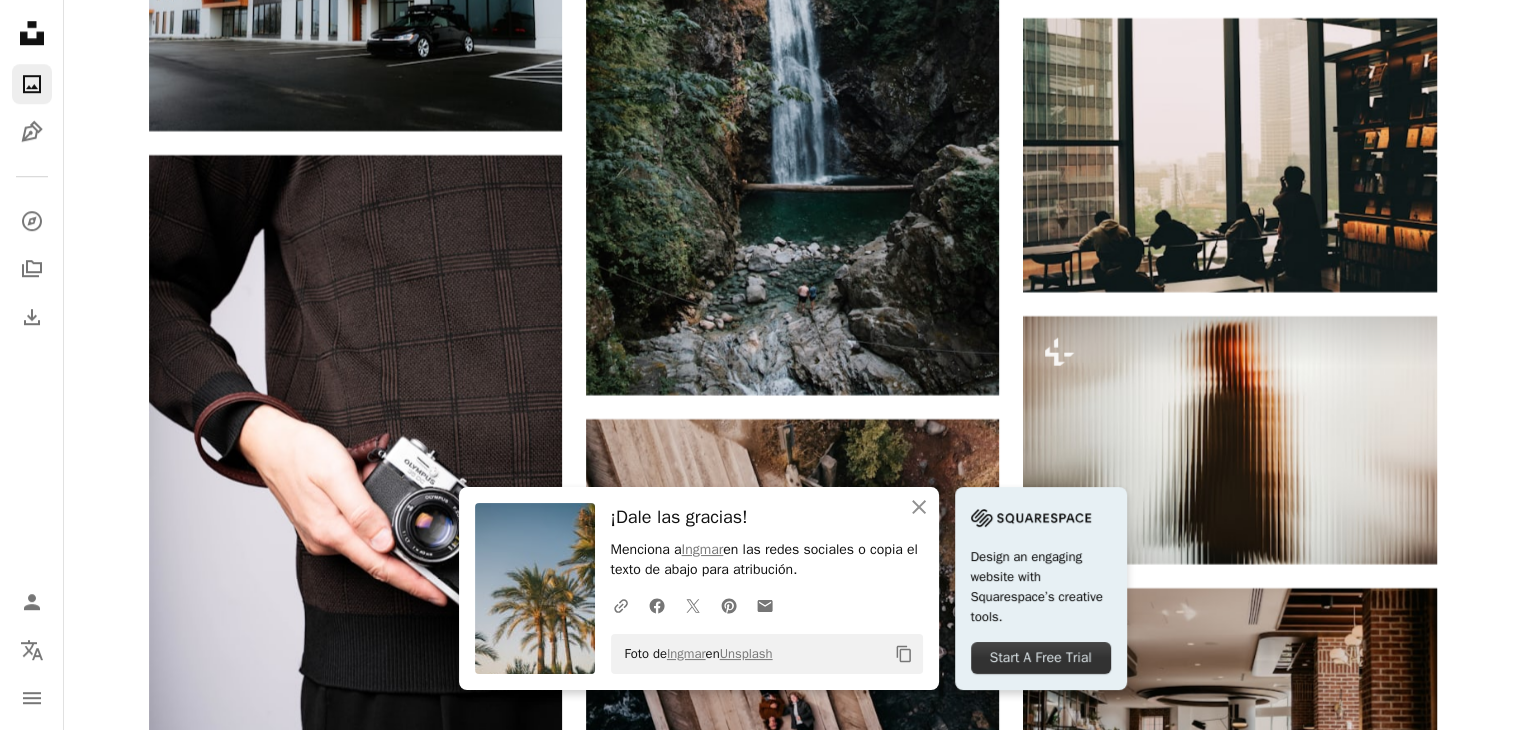 click on "Plus sign for Unsplash+ A heart A plus sign [FIRST] [LAST] Para Unsplash+ A lock Descargar Plus sign for Unsplash+ A heart A plus sign Planet Volumes Para Unsplash+ A lock Descargar A heart A plus sign [FIRST] Disponible para contratación A checkmark inside of a circle Arrow pointing down A heart A plus sign [FIRST] Disponible para contratación A checkmark inside of a circle Arrow pointing down Plus sign for Unsplash+ A heart A plus sign [FIRST] Para Unsplash+ A lock Descargar A heart A plus sign [FIRST] Arrow pointing down Plus sign for Unsplash+ A heart A plus sign [FIRST] Para Unsplash+ A lock Descargar A heart A plus sign [FIRST] [LAST] Arrow pointing down A heart A plus sign [FIRST] Disponible para contratación A checkmark inside of a circle Arrow pointing down A heart A plus sign [FIRST] Disponible para contratación A checkmark inside of a circle Arrow pointing down A heart" at bounding box center (792, -28979) 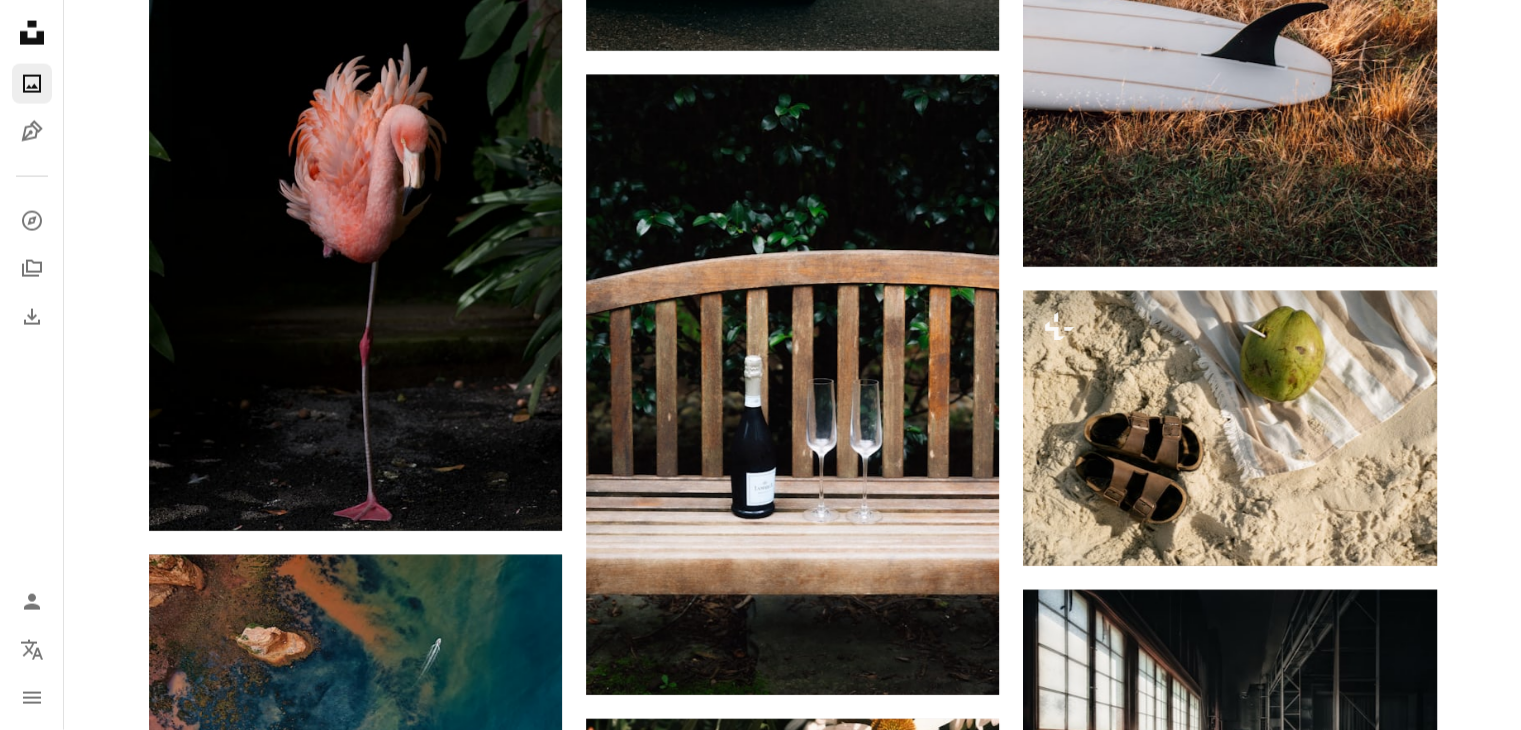 scroll, scrollTop: 65516, scrollLeft: 0, axis: vertical 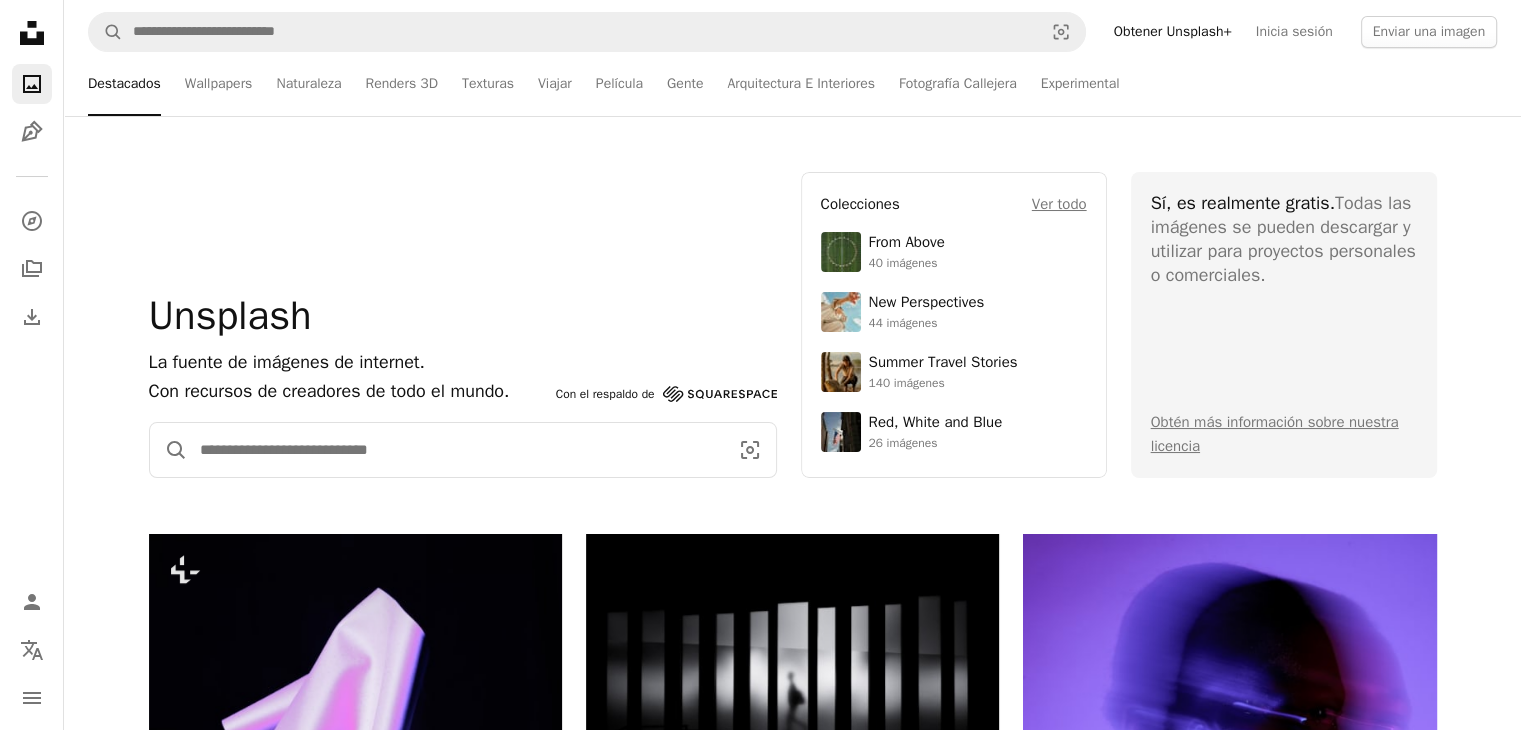 click at bounding box center (456, 450) 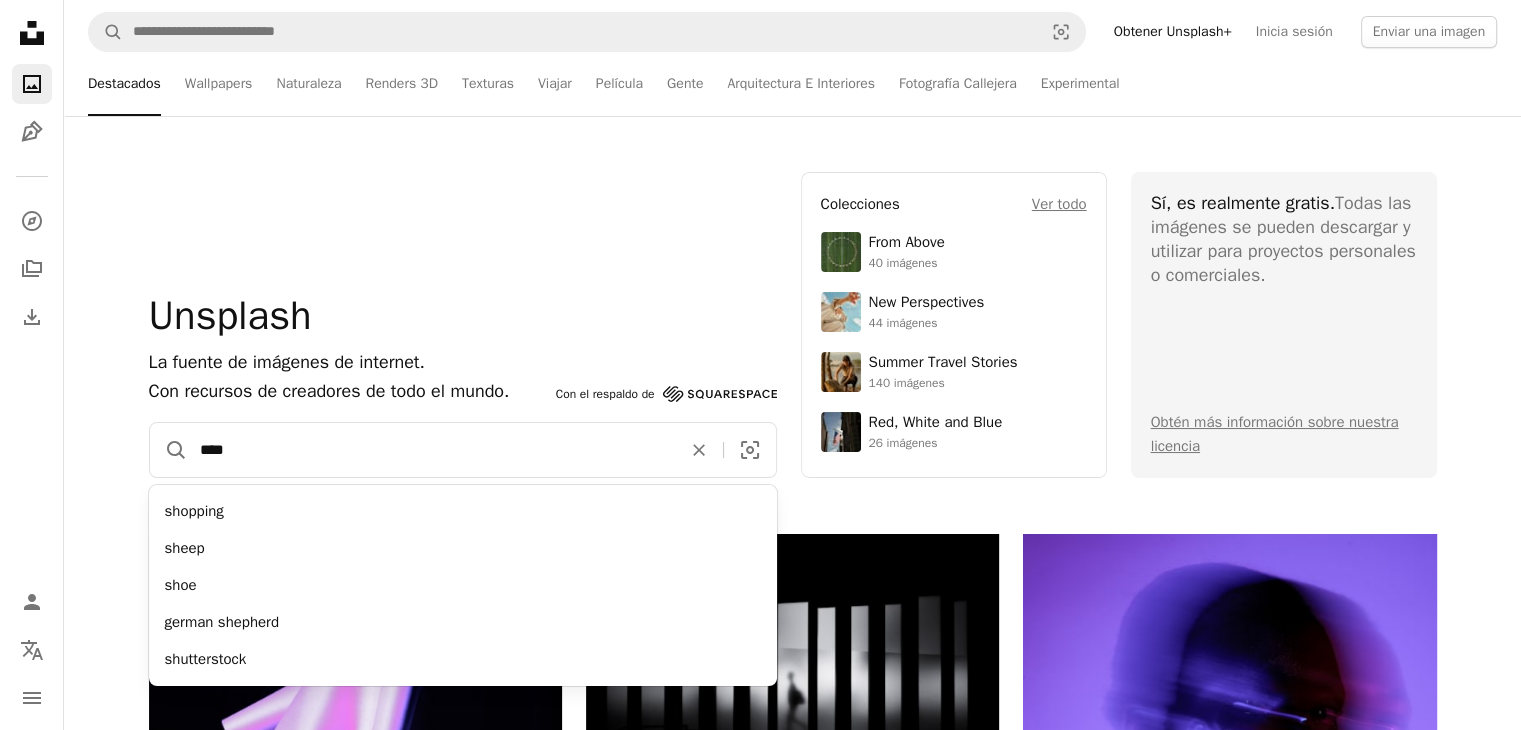 type on "****" 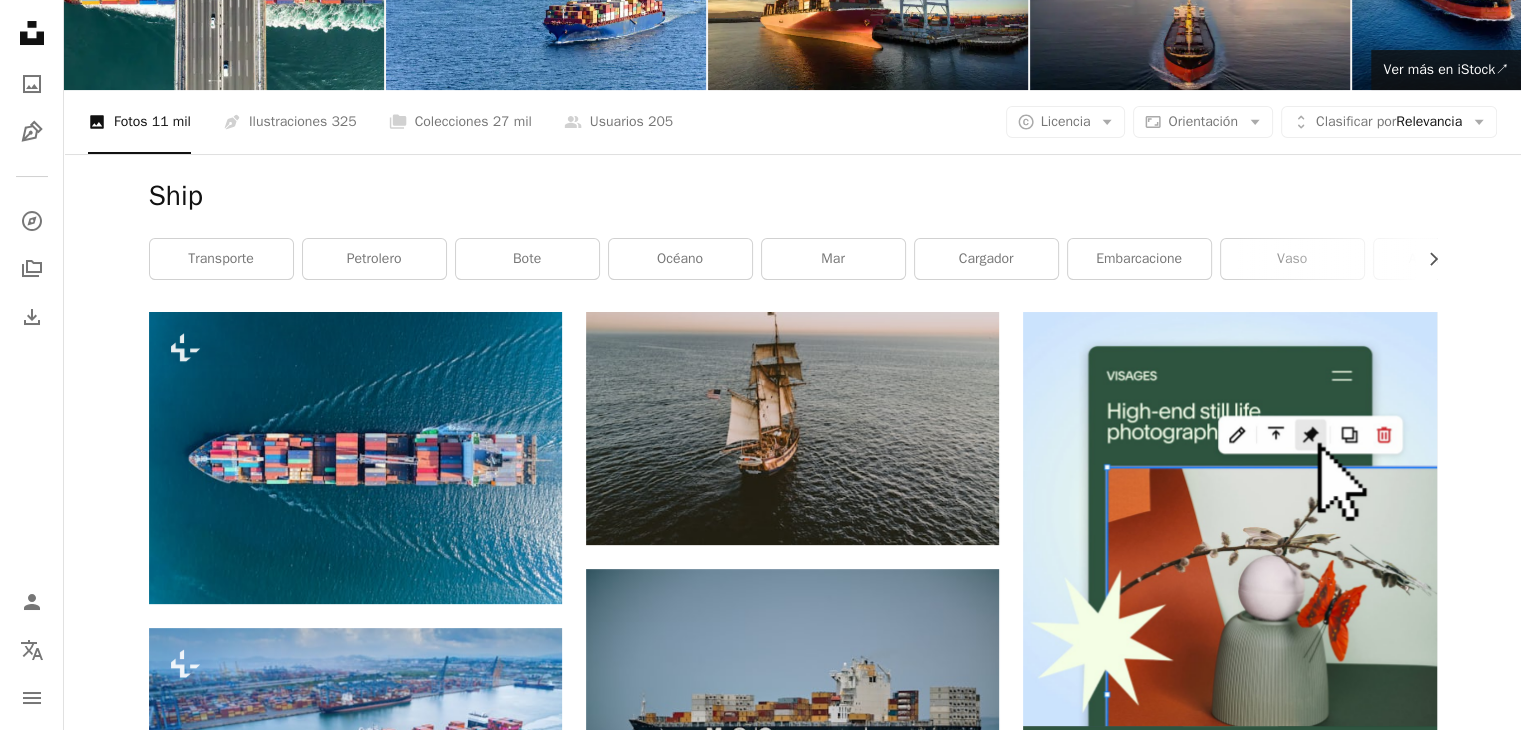 scroll, scrollTop: 186, scrollLeft: 0, axis: vertical 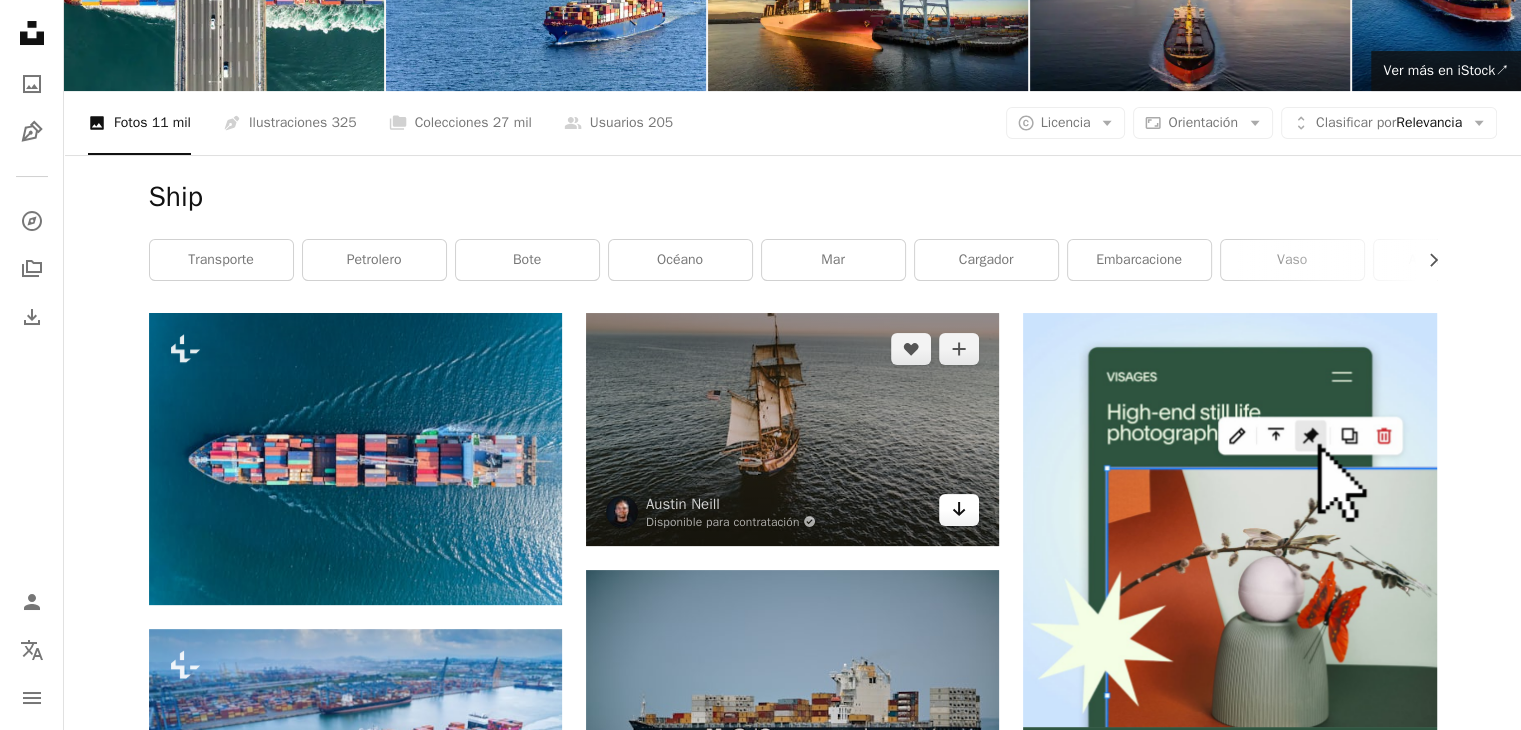 click on "Arrow pointing down" at bounding box center (959, 510) 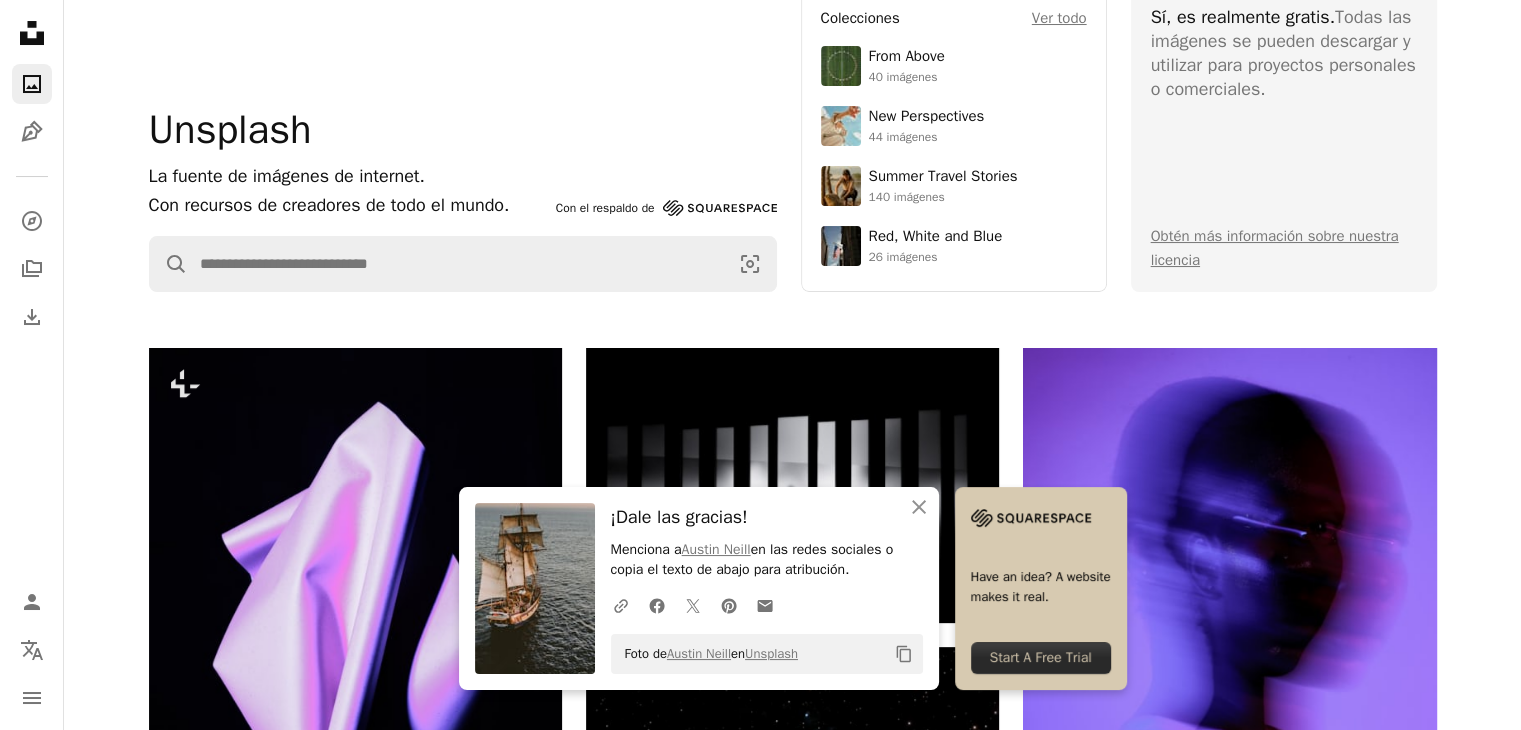 click on "Unsplash La fuente de imágenes de internet. Con recursos de creadores de todo el mundo. Con el respaldo de Squarespace A magnifying glass Visual search" at bounding box center [463, 139] 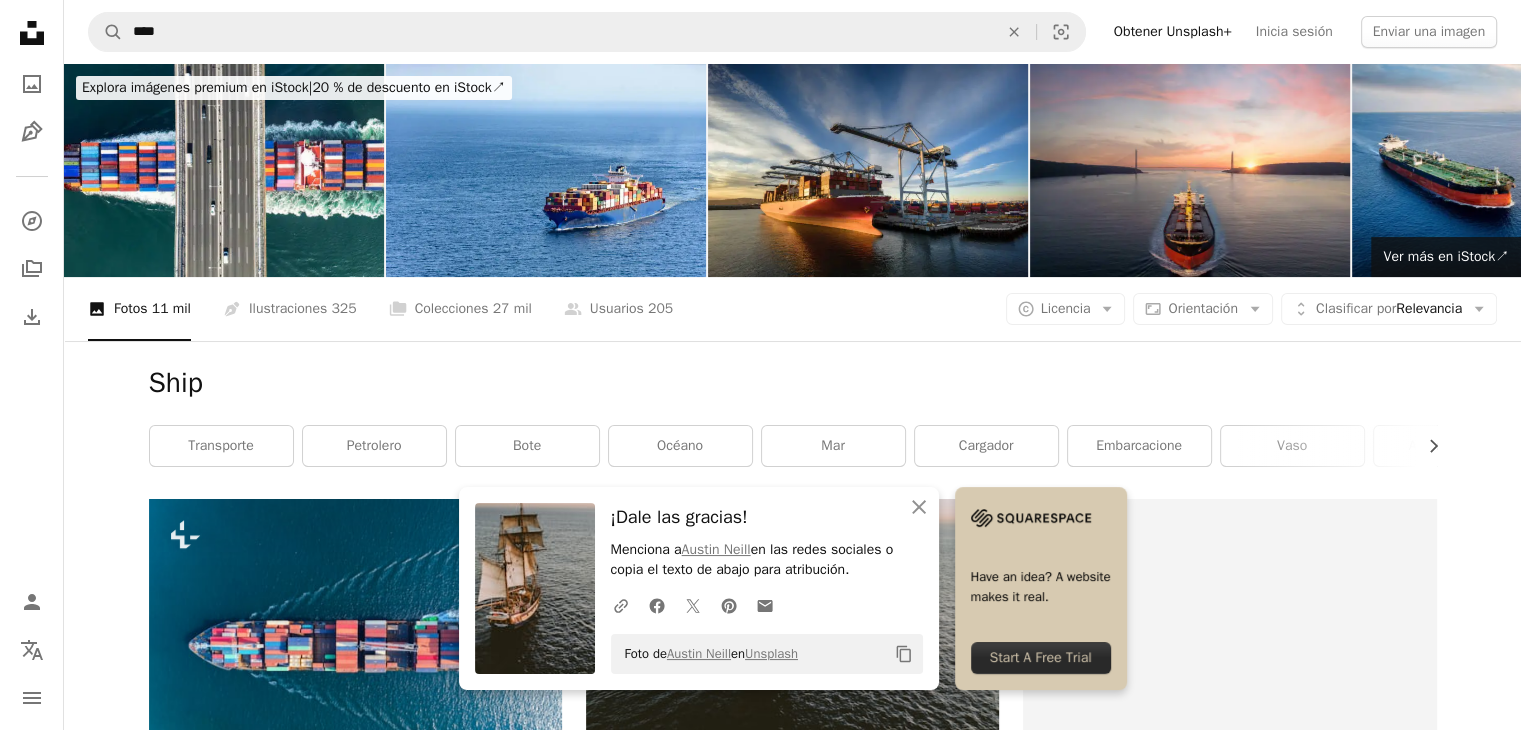 scroll, scrollTop: 186, scrollLeft: 0, axis: vertical 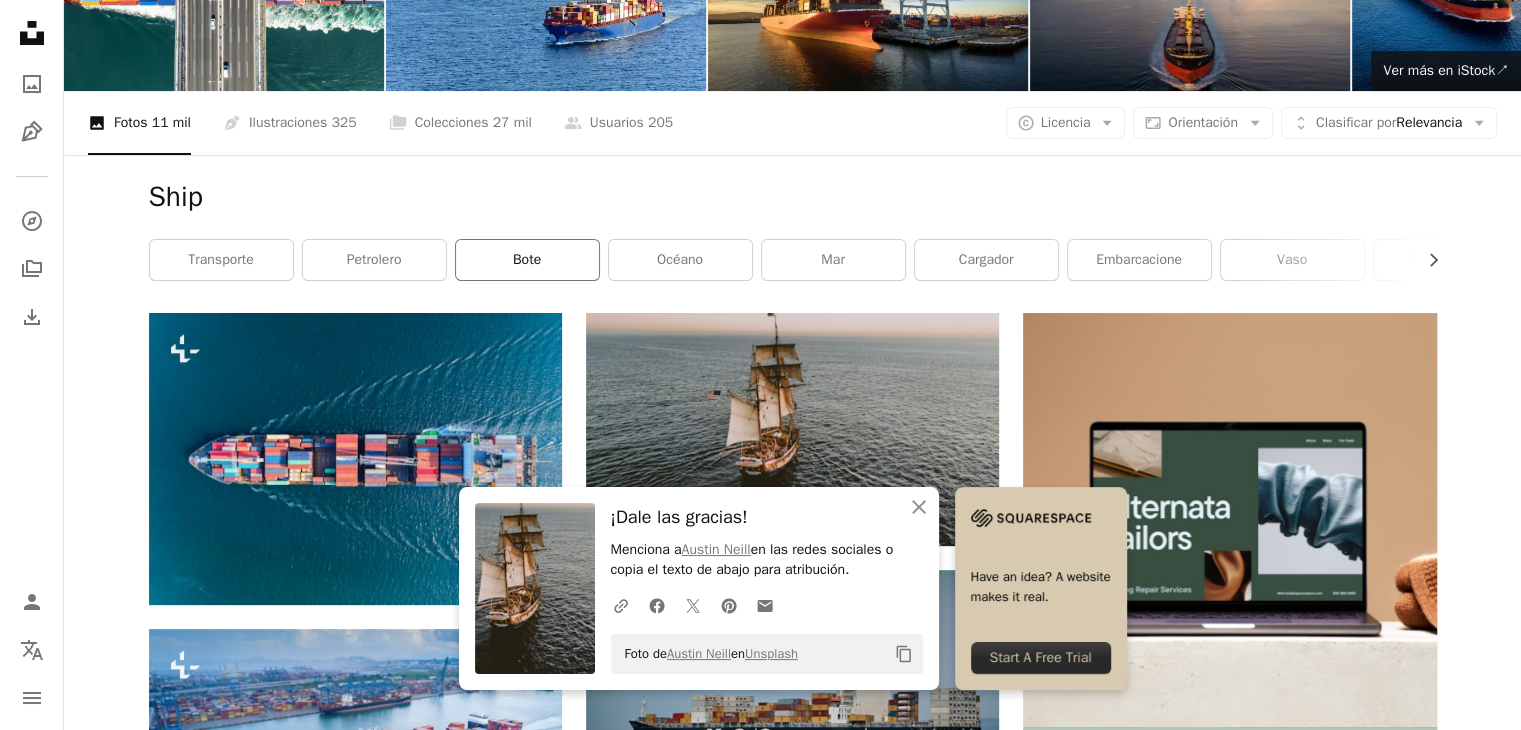 click on "bote" at bounding box center [527, 260] 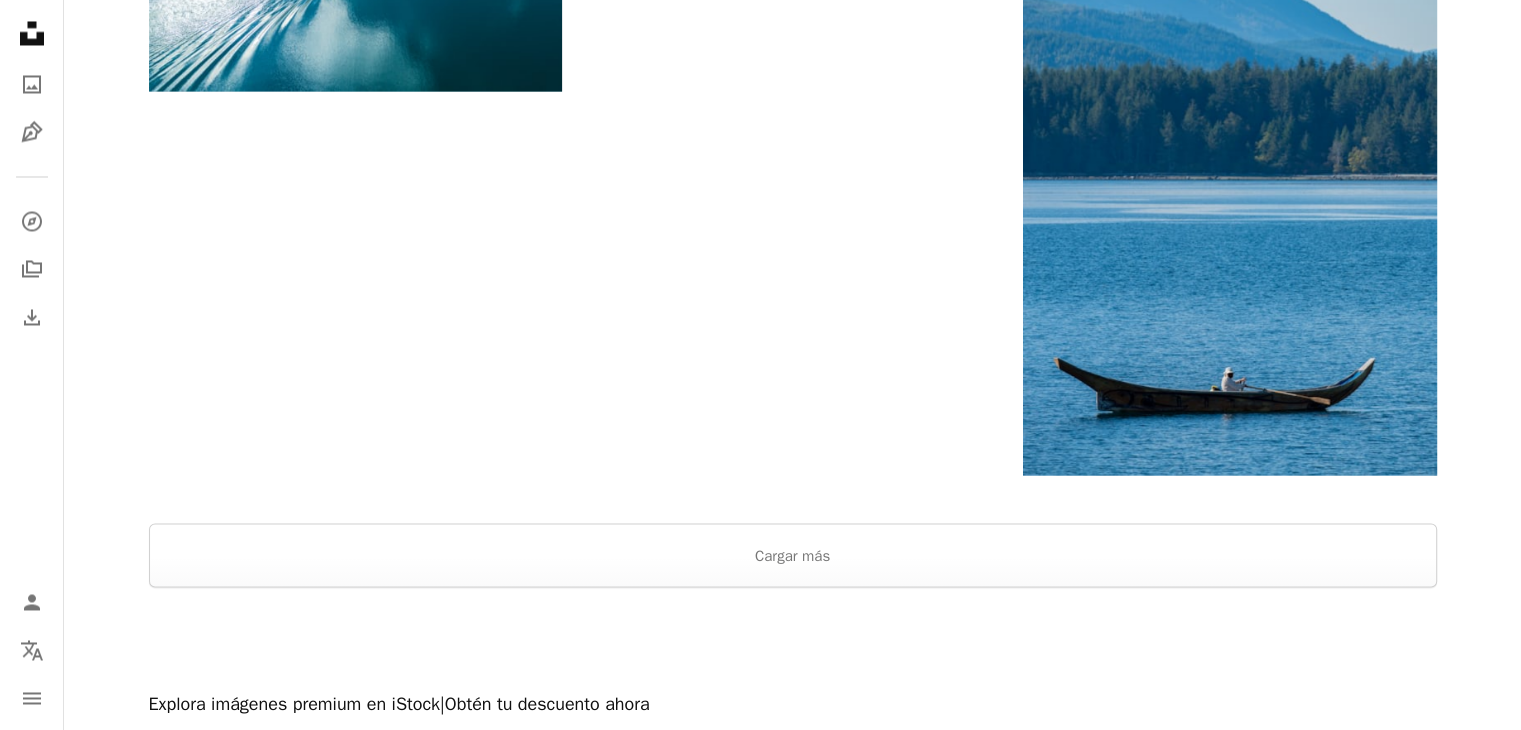 scroll, scrollTop: 3704, scrollLeft: 0, axis: vertical 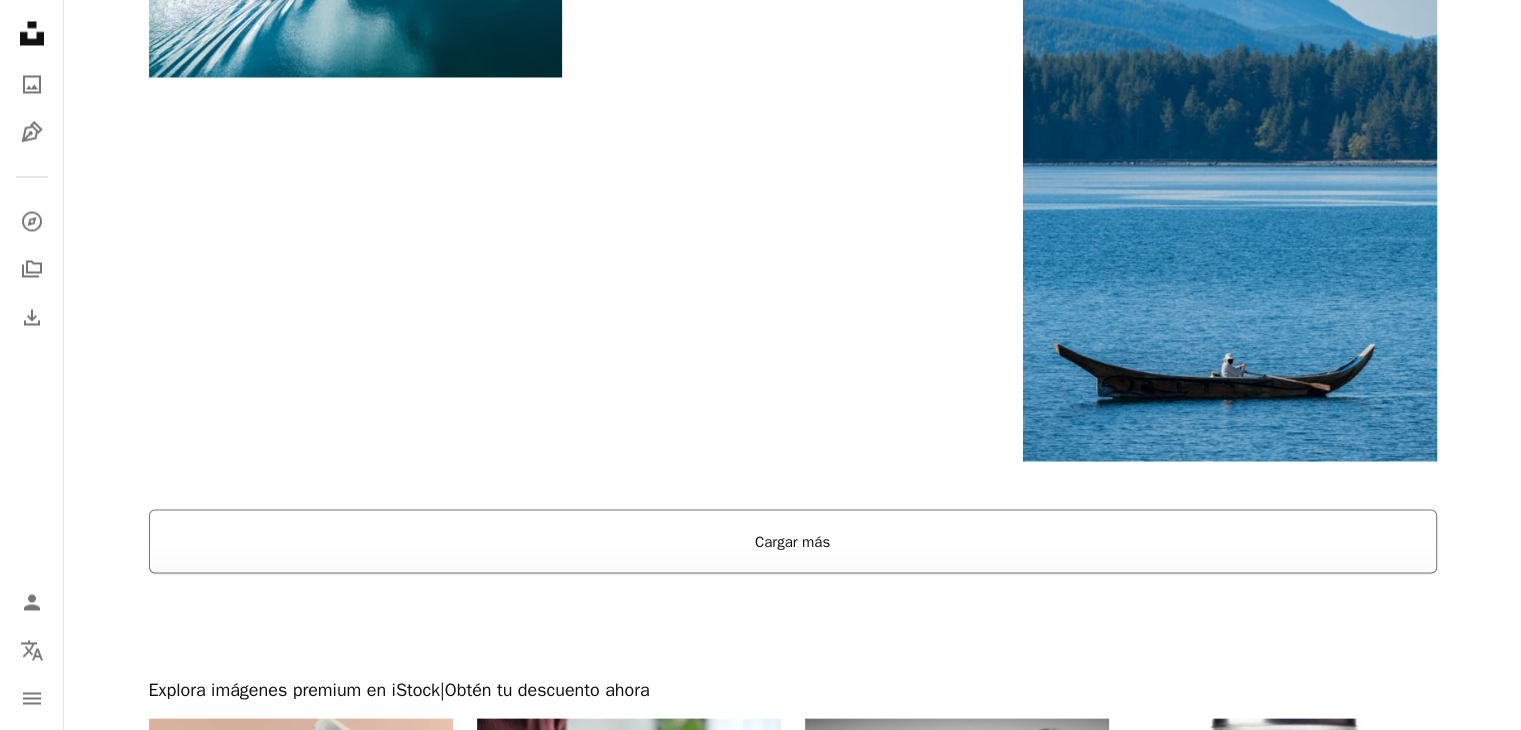 click on "Cargar más" at bounding box center [793, 541] 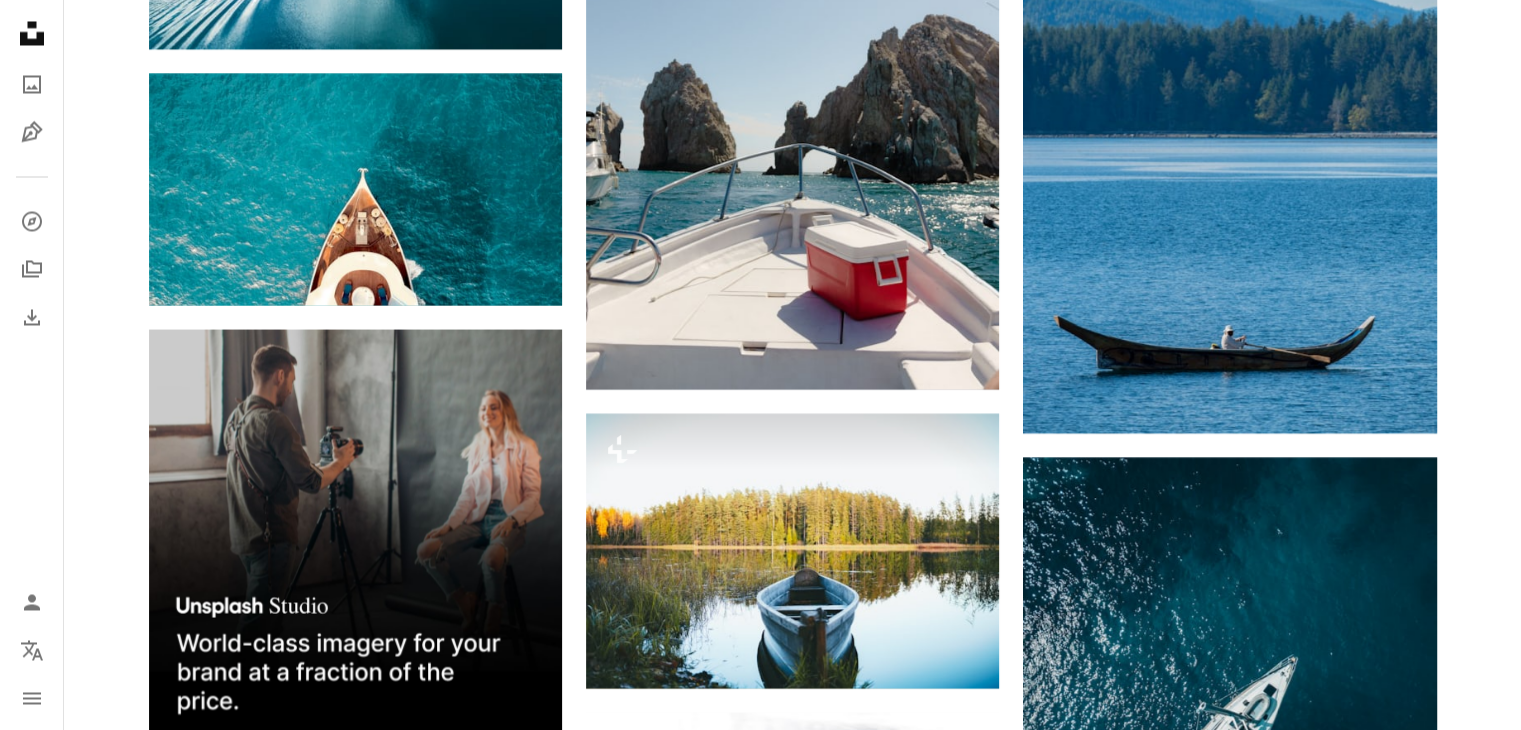 scroll, scrollTop: 3731, scrollLeft: 0, axis: vertical 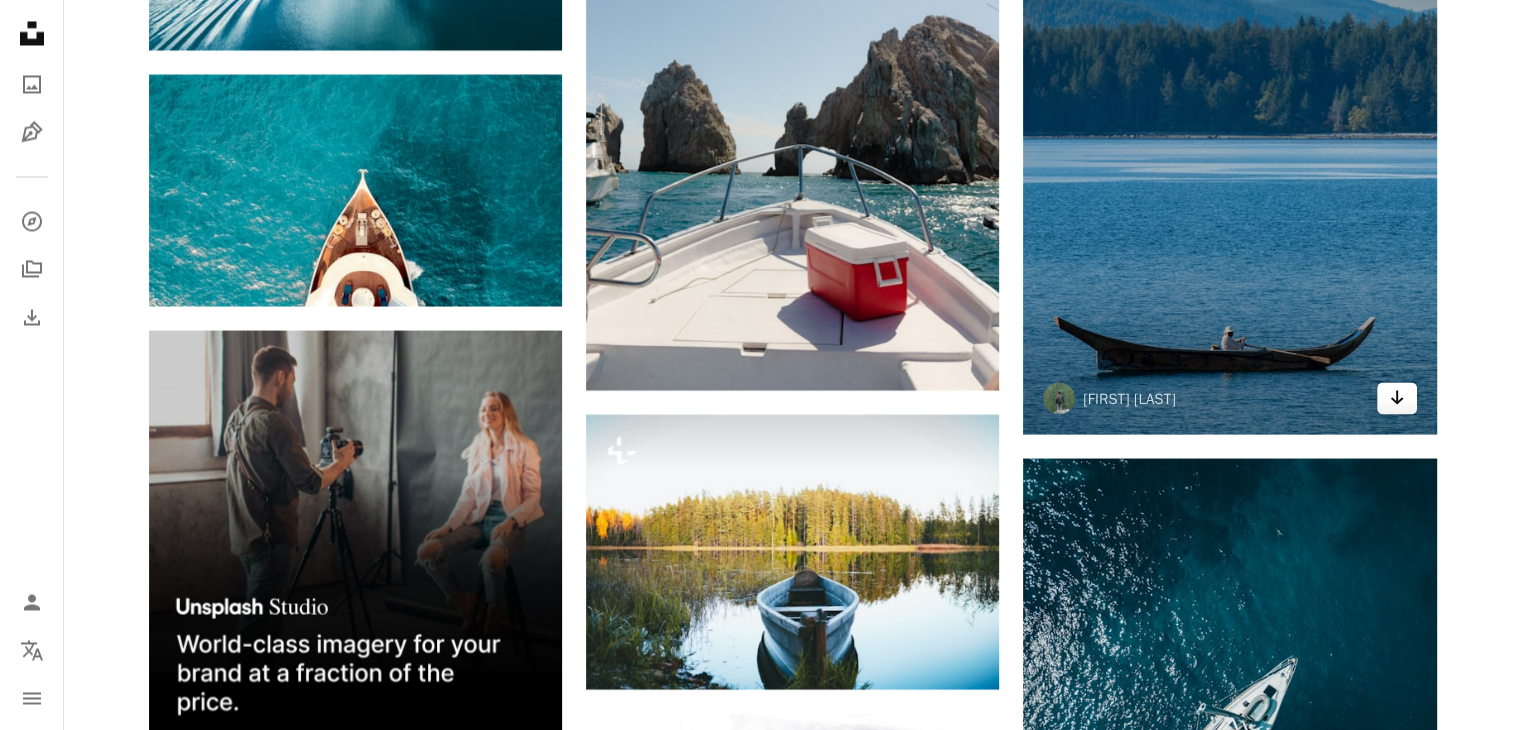 click on "Arrow pointing down" at bounding box center (1397, 398) 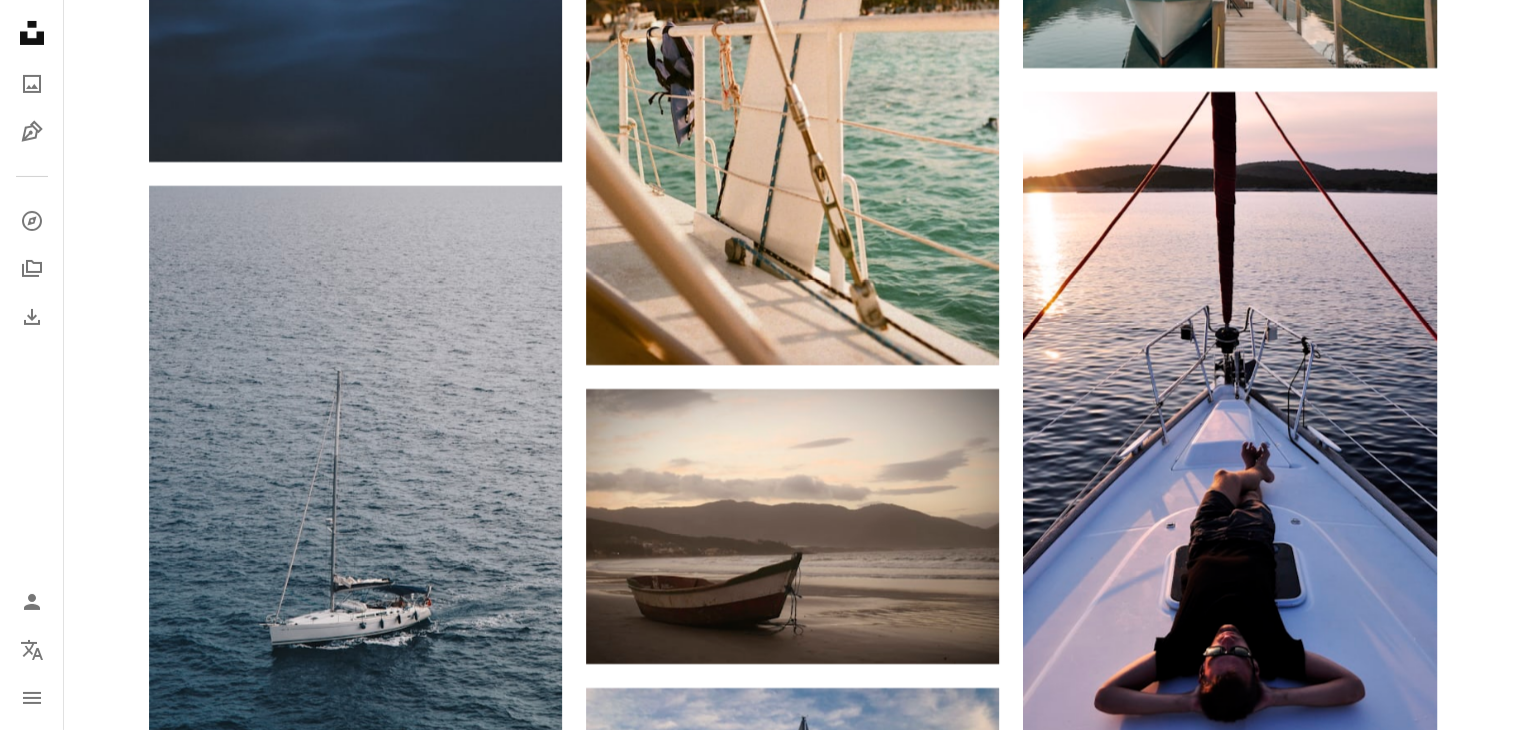 click on "Plus sign for Unsplash+ A heart A plus sign [FIRST] [LAST] Para Unsplash+ A lock Descargar A heart A plus sign [FIRST] [LAST] Disponible para contratación A checkmark inside of a circle Arrow pointing down A heart A plus sign [FIRST] [LAST] Arrow pointing down Plus sign for Unsplash+ A heart A plus sign [FIRST] Para Unsplash+ A lock Descargar A heart A plus sign [FIRST] [LAST] Arrow pointing down Plus sign for Unsplash+ A heart A plus sign Getty Images Para Unsplash+ A lock Descargar A heart A plus sign [FIRST] [LAST] Arrow pointing down Plus sign for Unsplash+ A heart A plus sign Unsplash+ Community Para Unsplash+ A lock Descargar A heart A plus sign [FIRST] [LAST] Arrow pointing down A heart A plus sign [FIRST] [LAST] Arrow pointing down –– ––– ––– –– ––– – – ––– –– –– –––– –– The best in on-brand content creation Learn More A heart A plus sign [FIRST] [LAST]" at bounding box center (792, -433) 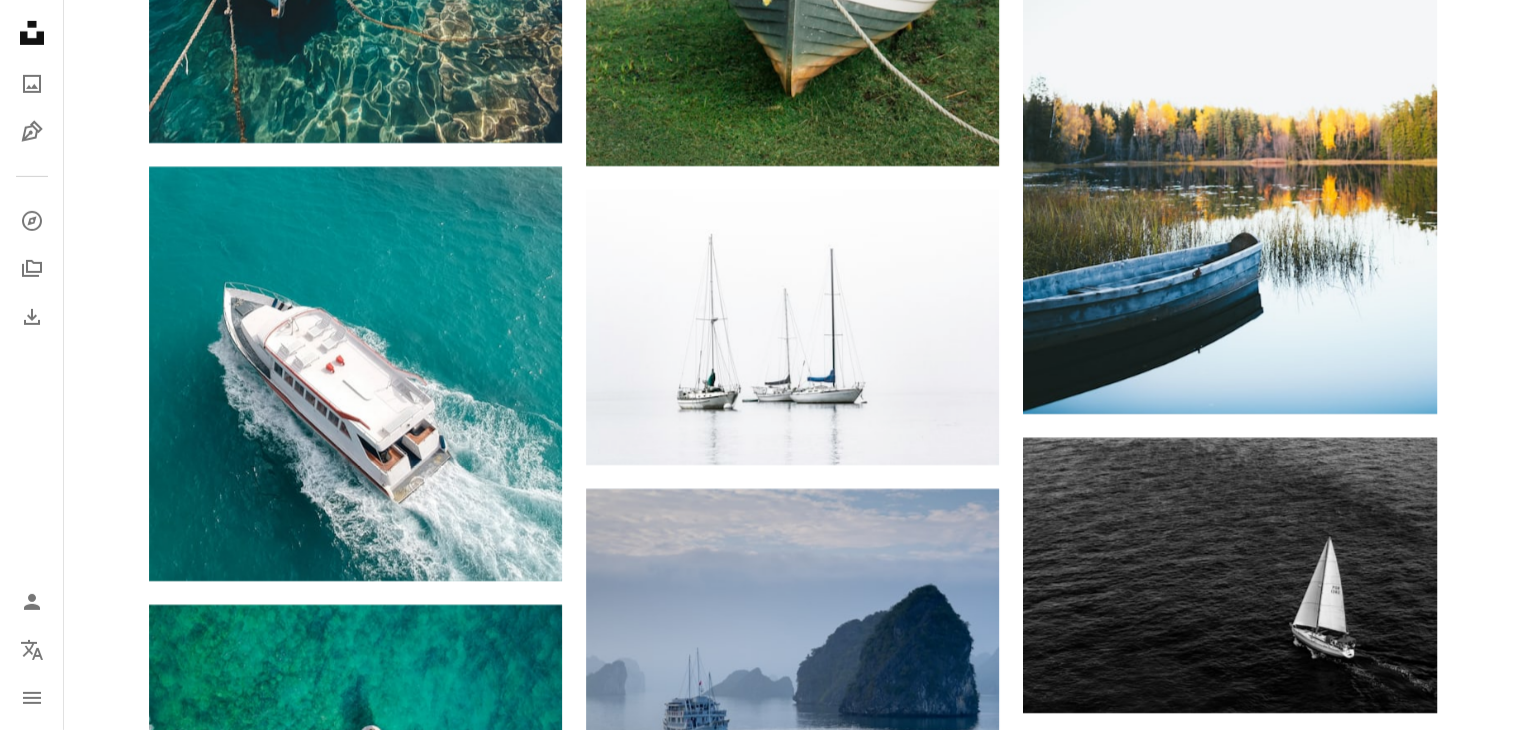 scroll, scrollTop: 14250, scrollLeft: 0, axis: vertical 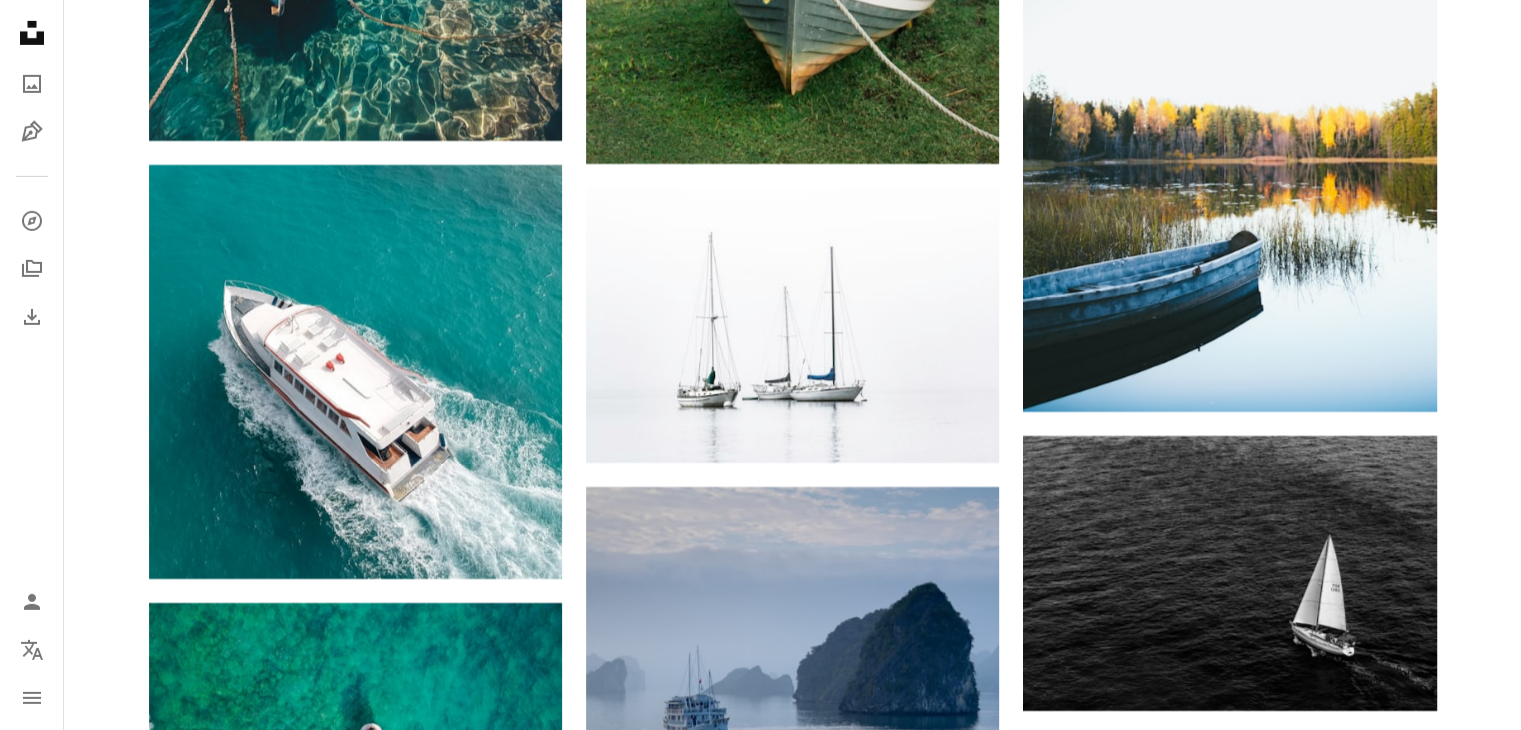 click on "Plus sign for Unsplash+ A heart A plus sign [FIRST] [LAST] Para Unsplash+ A lock Descargar A heart A plus sign [FIRST] [LAST] Disponible para contratación A checkmark inside of a circle Arrow pointing down A heart A plus sign [FIRST] [LAST] Arrow pointing down Plus sign for Unsplash+ A heart A plus sign [FIRST] Para Unsplash+ A lock Descargar A heart A plus sign [FIRST] [LAST] Arrow pointing down Plus sign for Unsplash+ A heart A plus sign Getty Images Para Unsplash+ A lock Descargar A heart A plus sign [FIRST] [LAST] Arrow pointing down Plus sign for Unsplash+ A heart A plus sign Unsplash+ Community Para Unsplash+ A lock Descargar A heart A plus sign [FIRST] [LAST] Arrow pointing down A heart A plus sign [FIRST] [LAST] Arrow pointing down –– ––– ––– –– ––– – – ––– –– –– –––– –– The best in on-brand content creation Learn More A heart A plus sign [FIRST] [LAST]" at bounding box center (792, -4605) 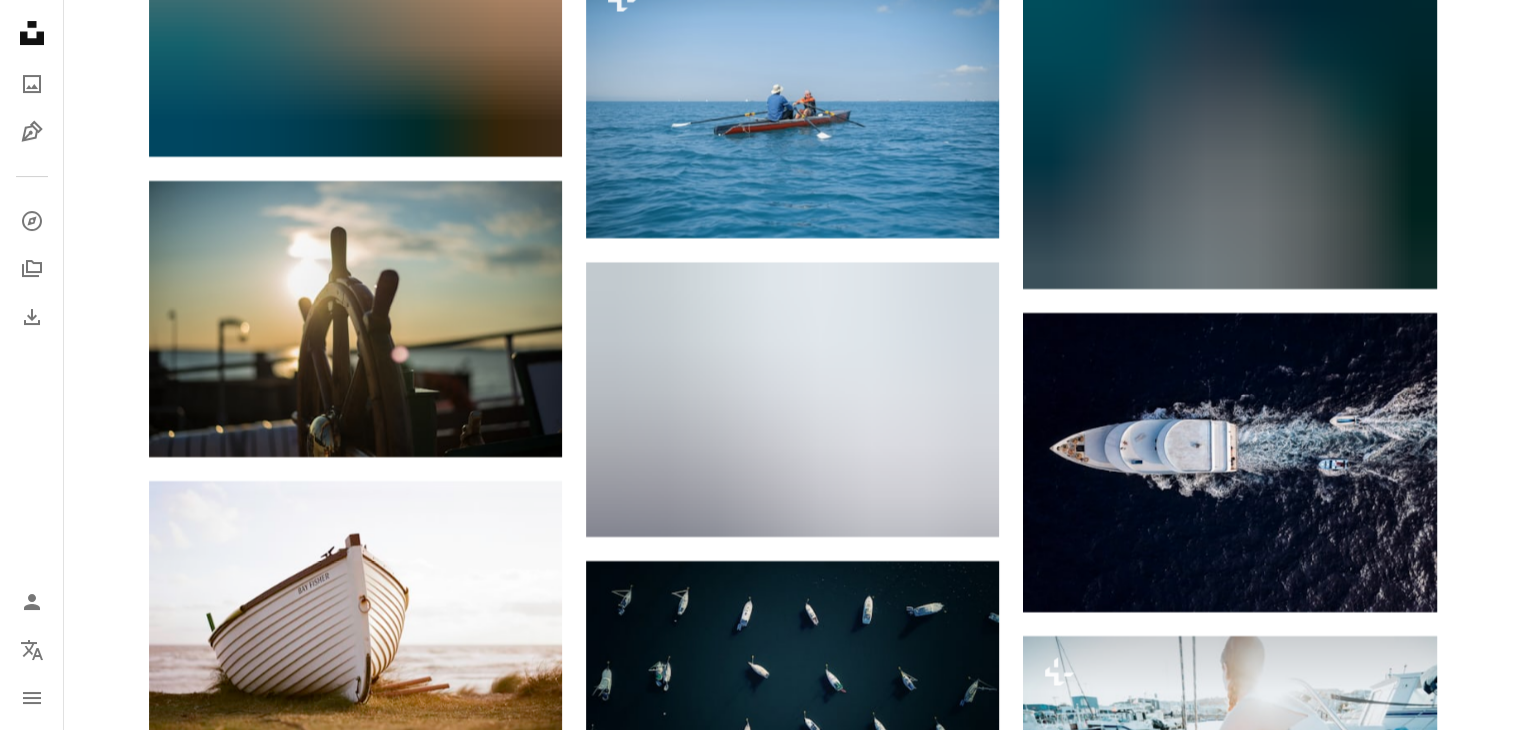 scroll, scrollTop: 15450, scrollLeft: 0, axis: vertical 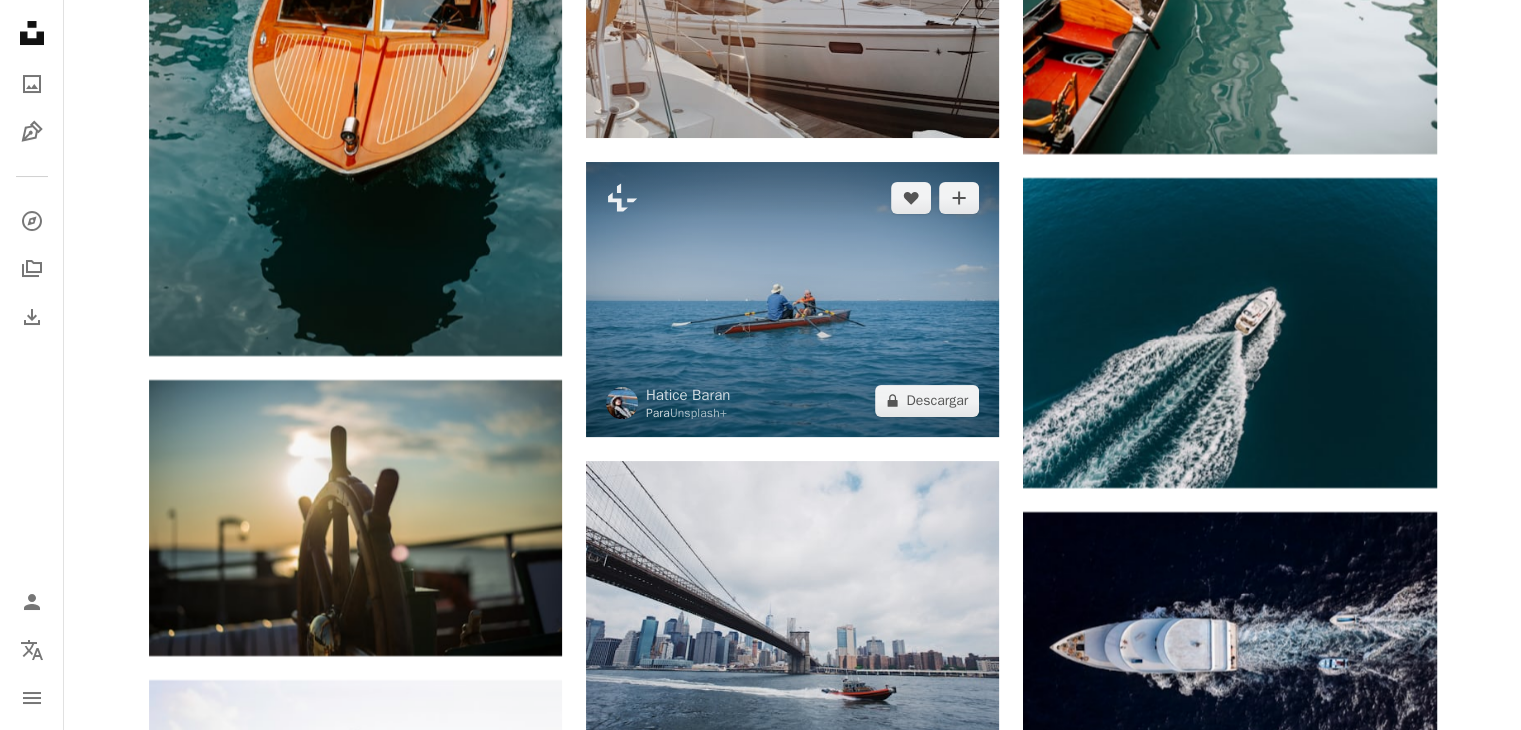 click at bounding box center (792, 299) 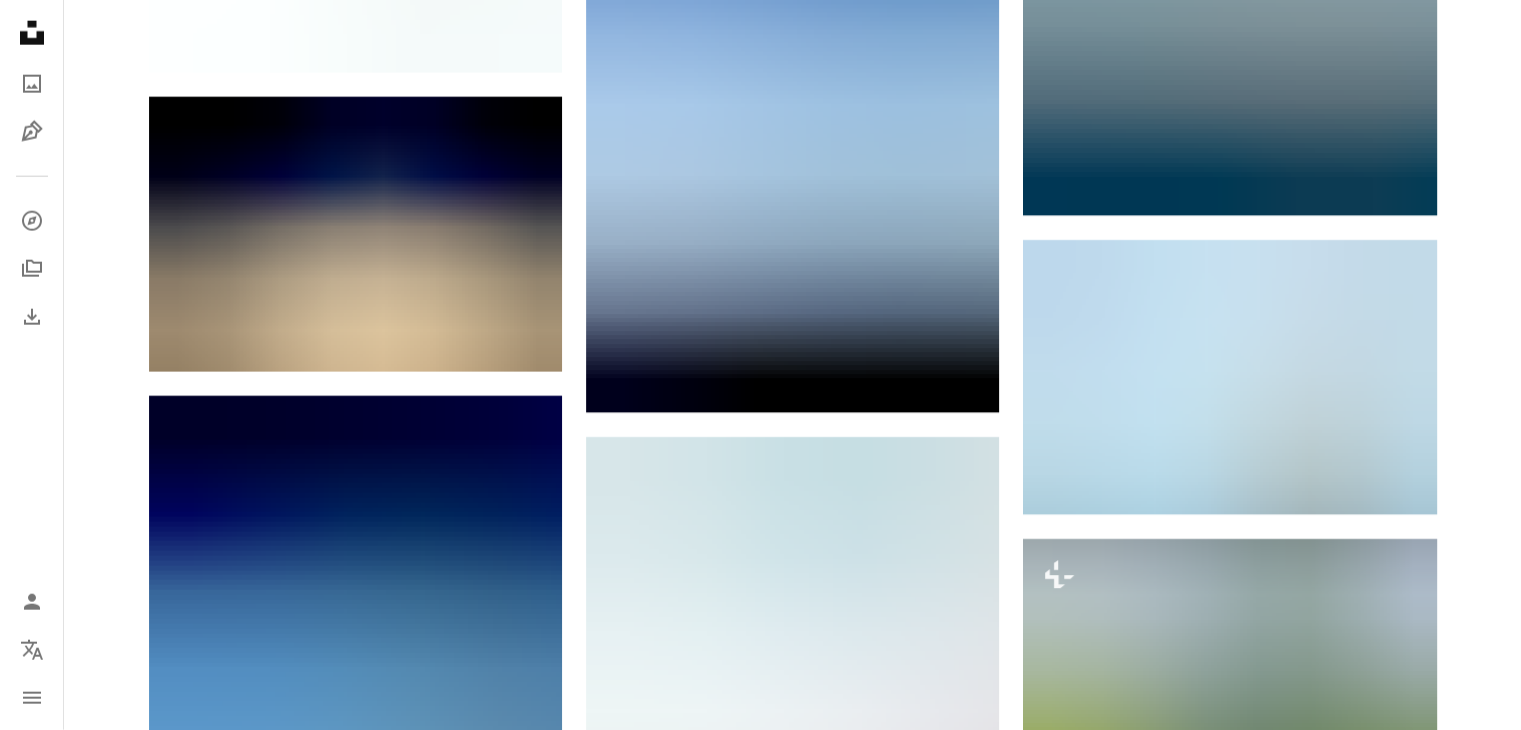 scroll, scrollTop: 0, scrollLeft: 0, axis: both 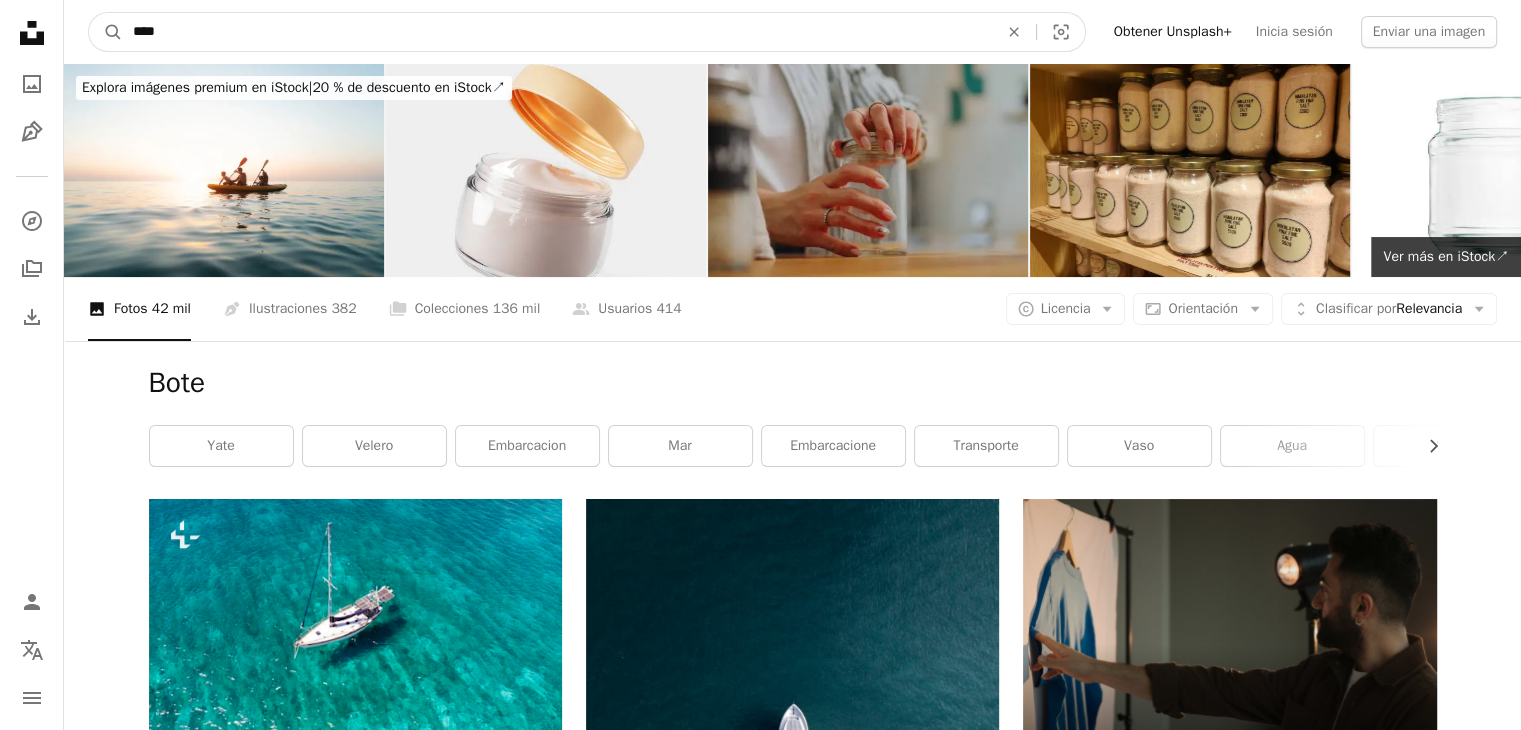 click on "****" at bounding box center [557, 32] 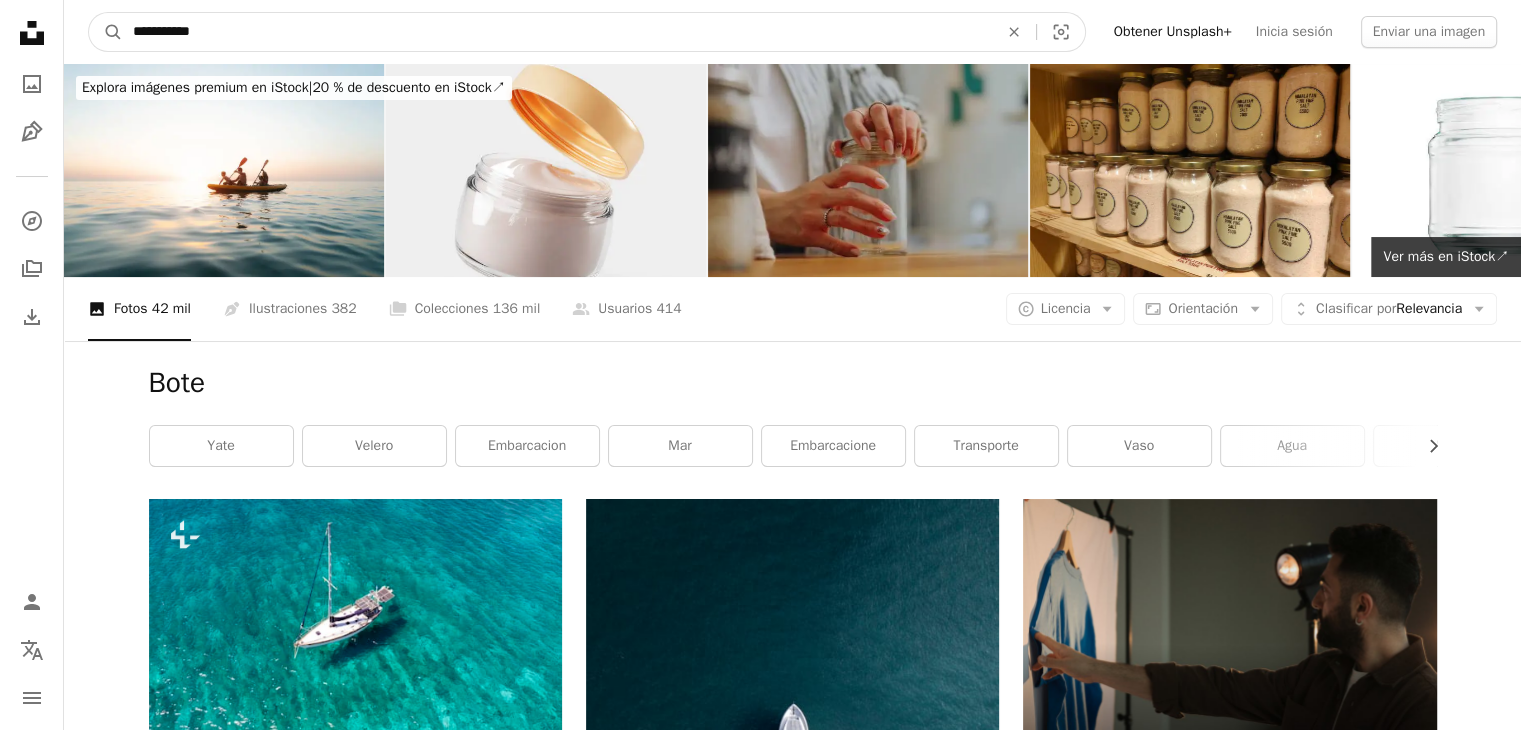 type on "**********" 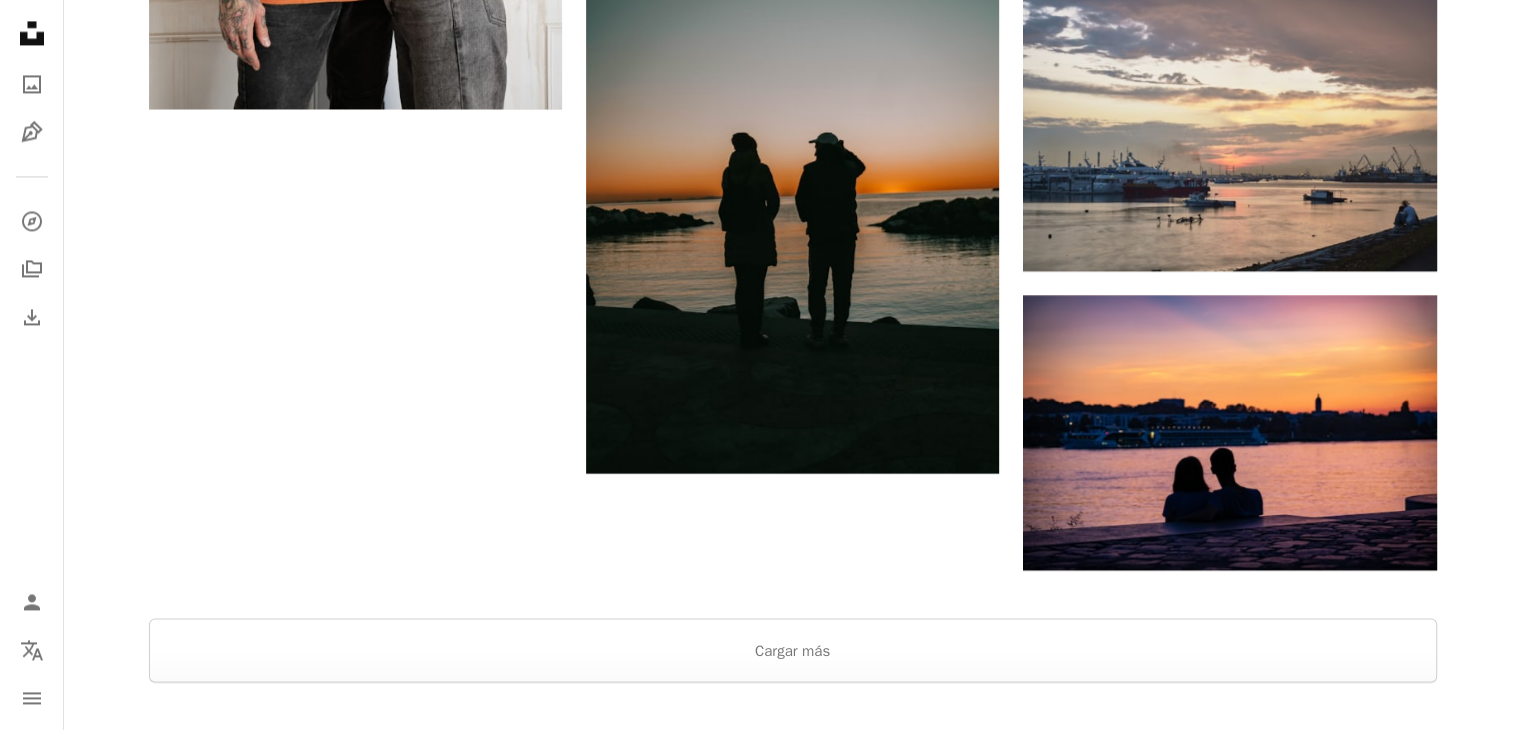 scroll, scrollTop: 3500, scrollLeft: 0, axis: vertical 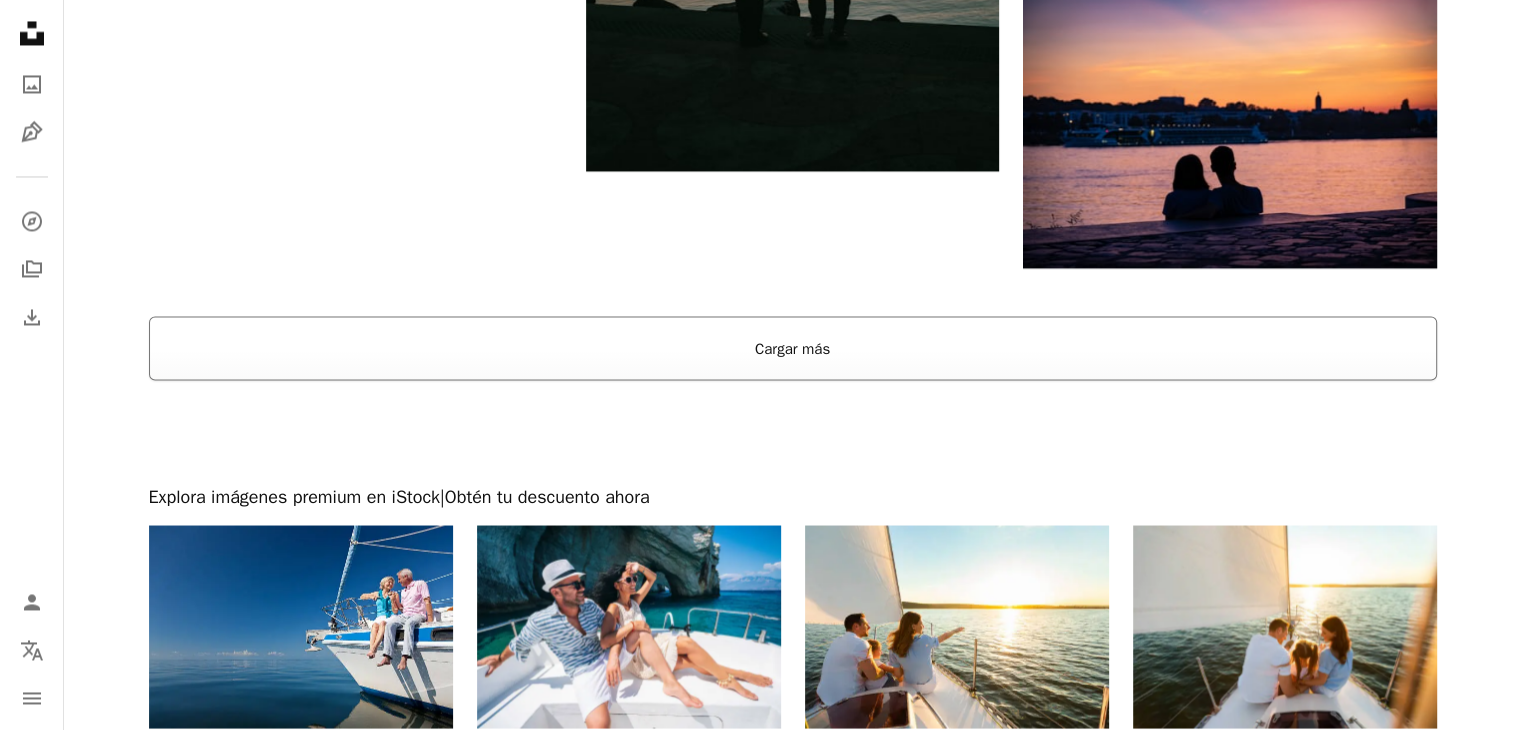 click on "Cargar más" at bounding box center [793, 348] 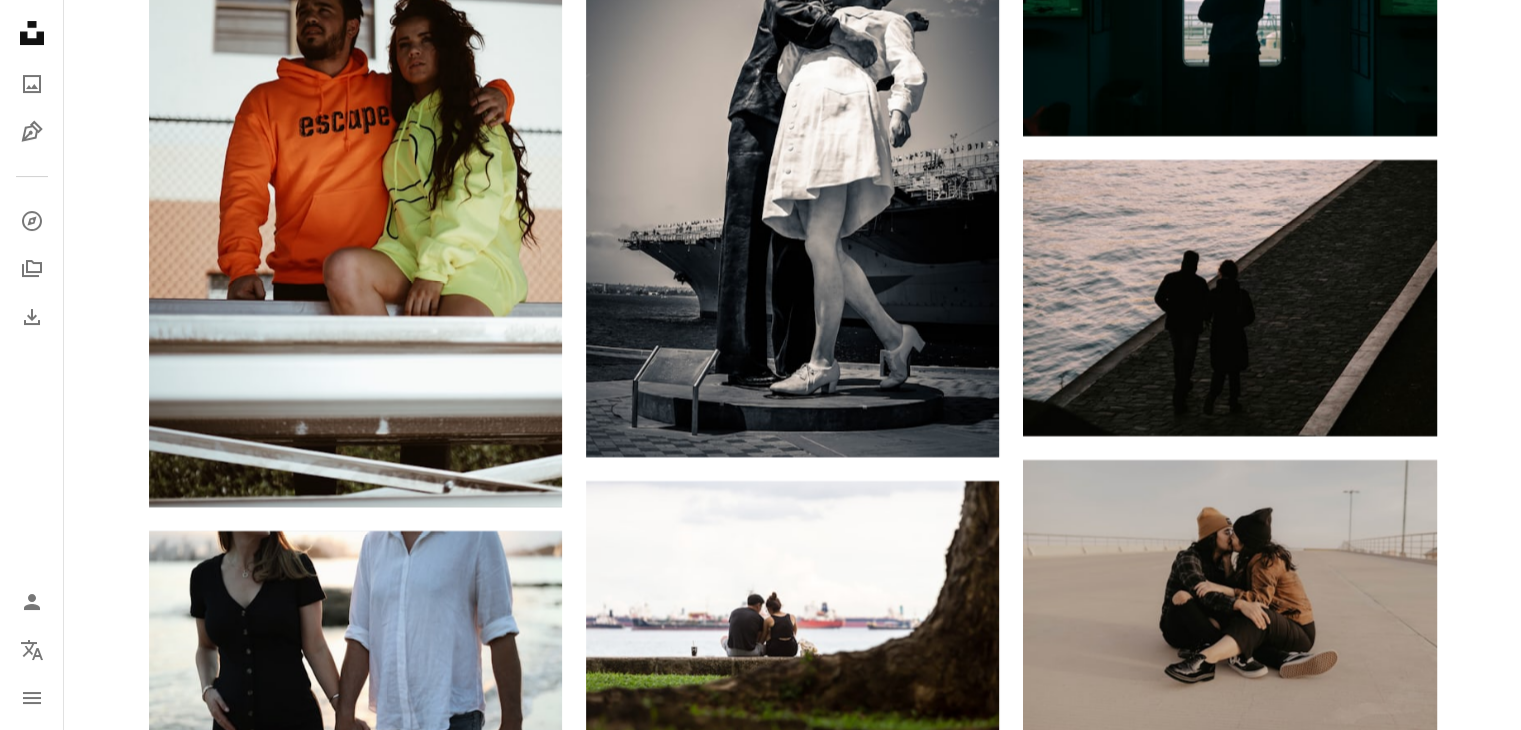 scroll, scrollTop: 16000, scrollLeft: 0, axis: vertical 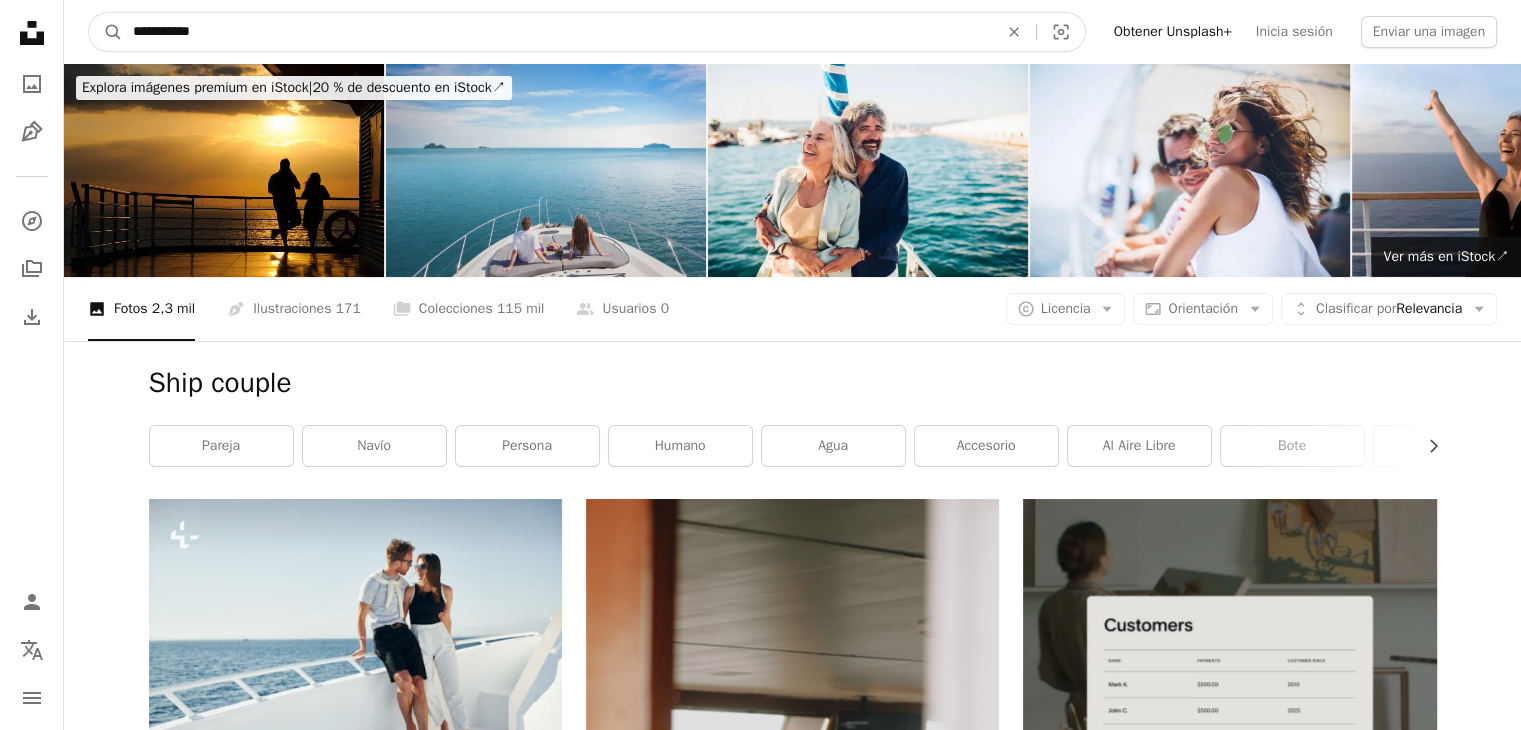 drag, startPoint x: 492, startPoint y: 33, endPoint x: 0, endPoint y: -22, distance: 495.06464 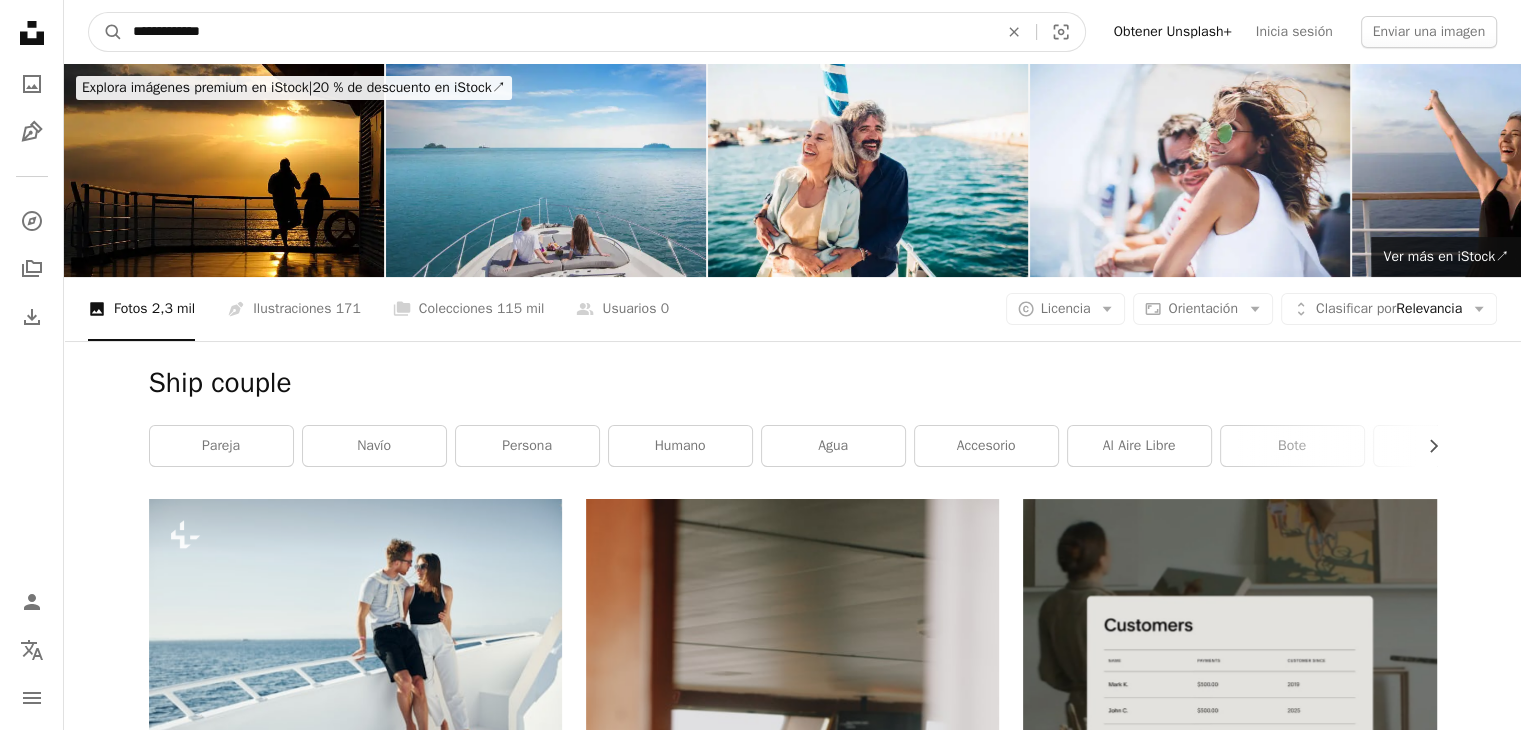 type on "**********" 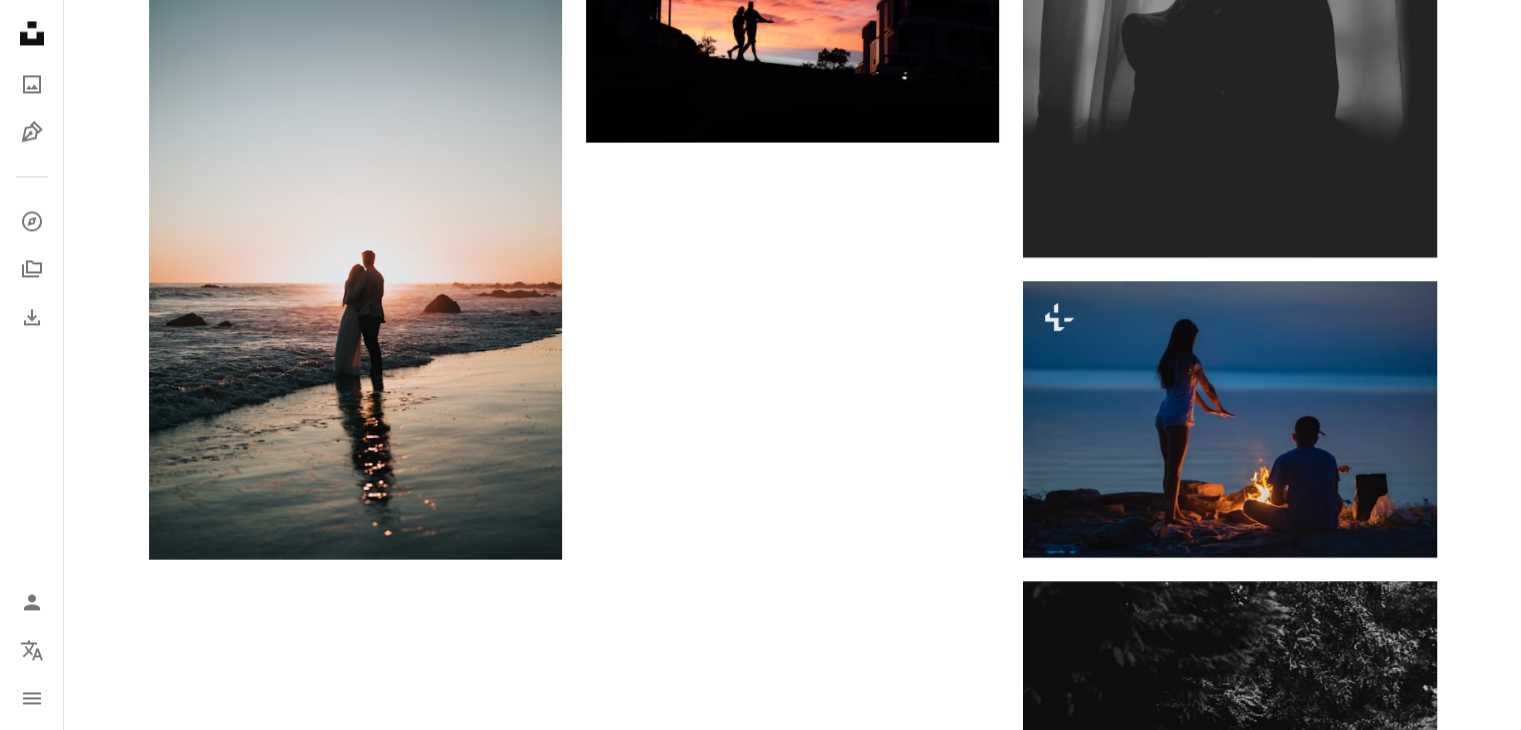 scroll, scrollTop: 3700, scrollLeft: 0, axis: vertical 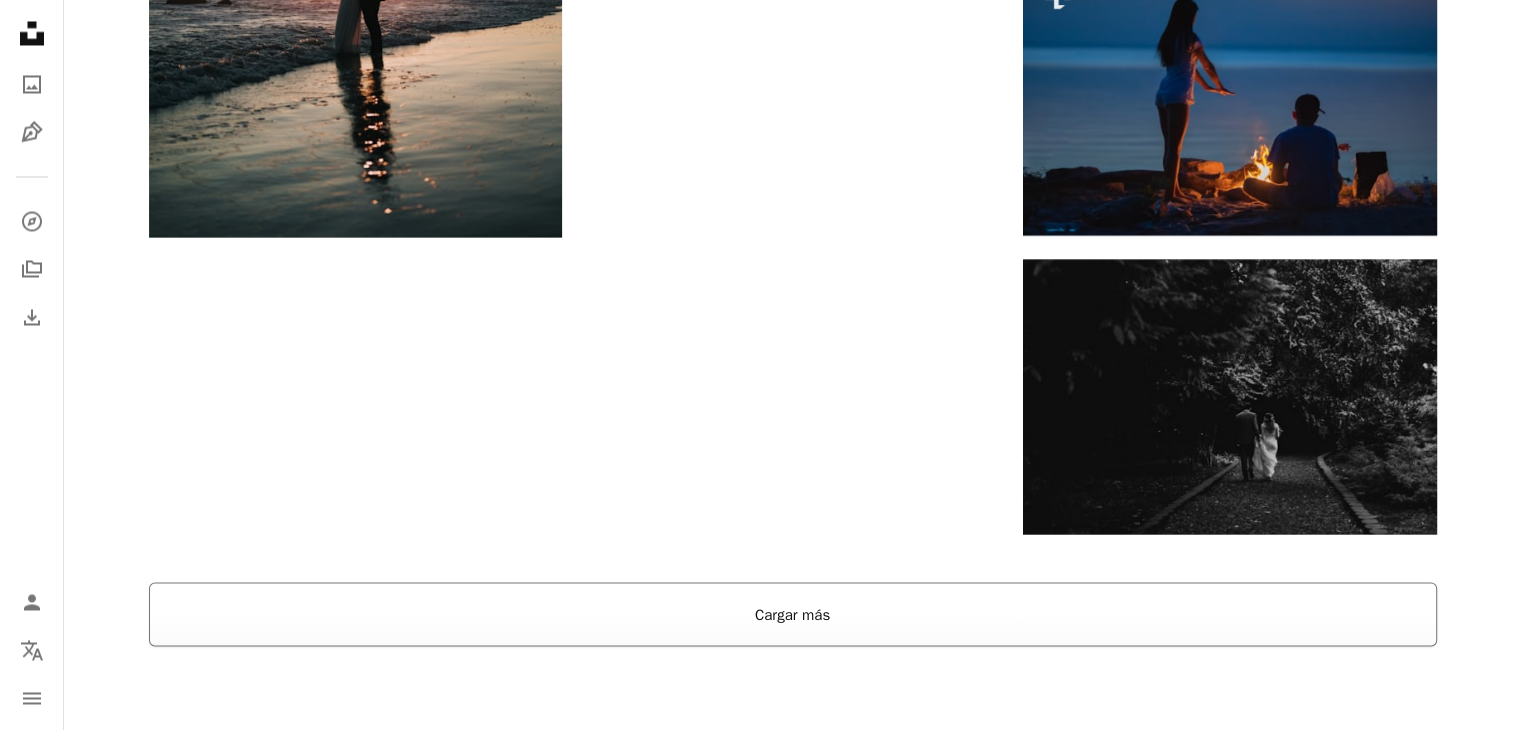 click on "Cargar más" at bounding box center [793, 614] 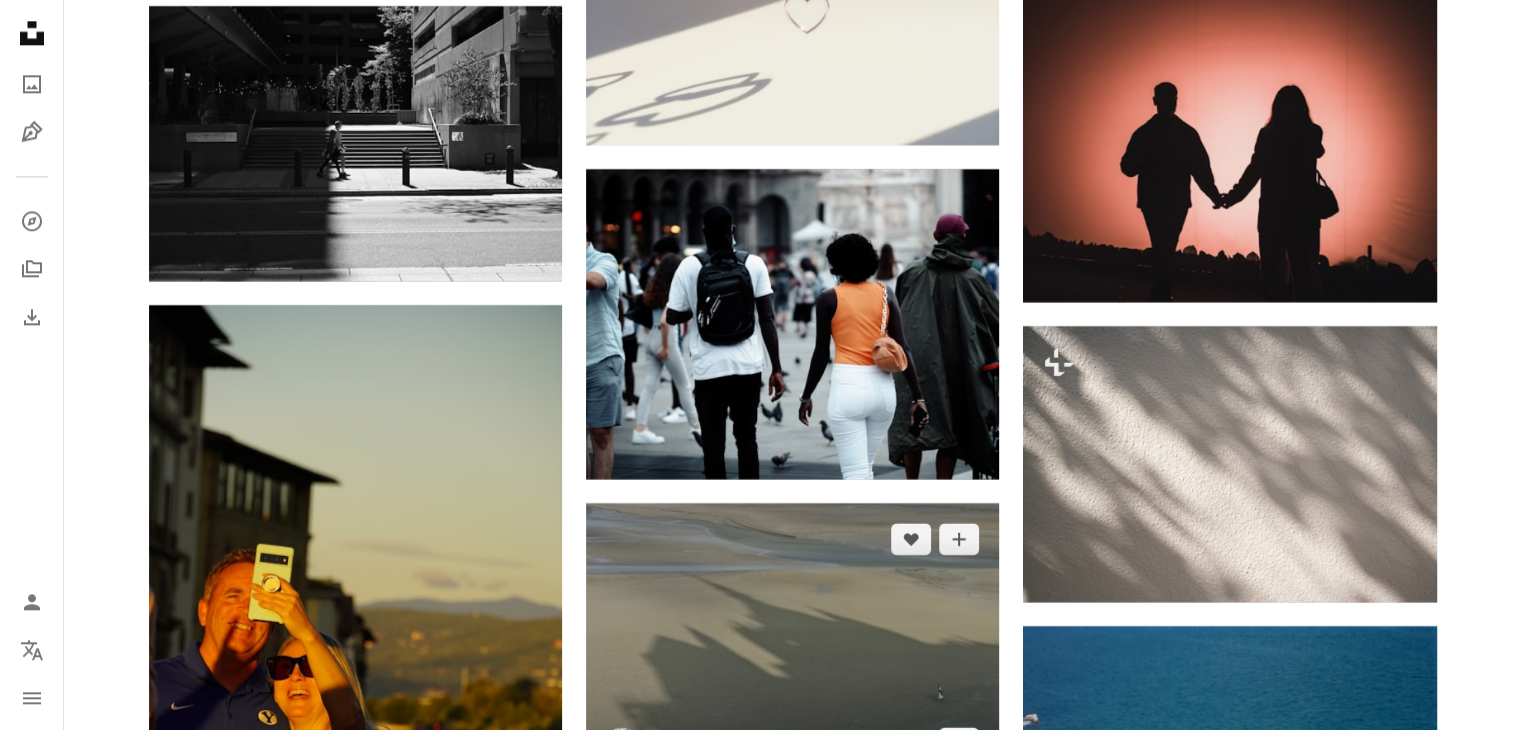 scroll, scrollTop: 17700, scrollLeft: 0, axis: vertical 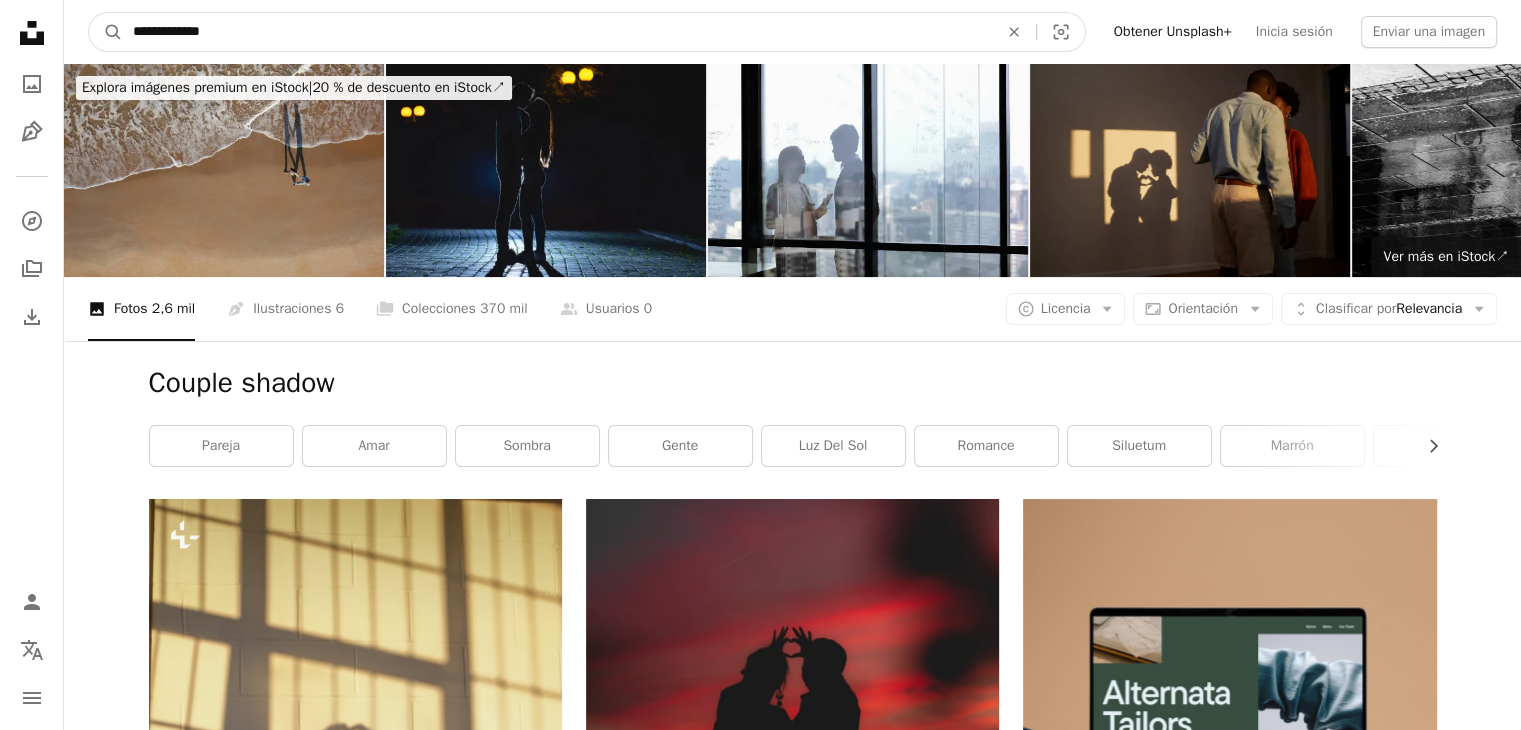 drag, startPoint x: 562, startPoint y: 48, endPoint x: 68, endPoint y: 13, distance: 495.2383 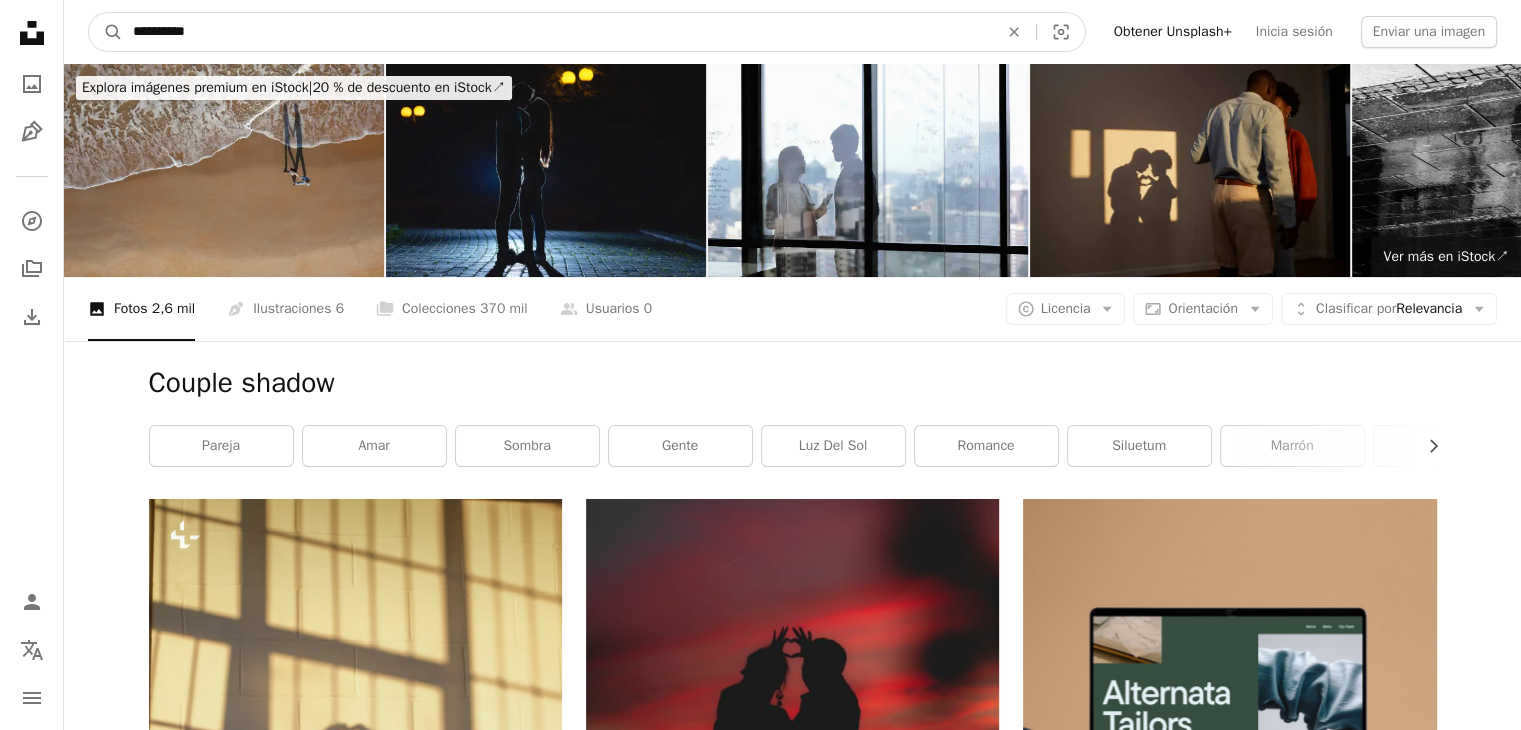 type on "**********" 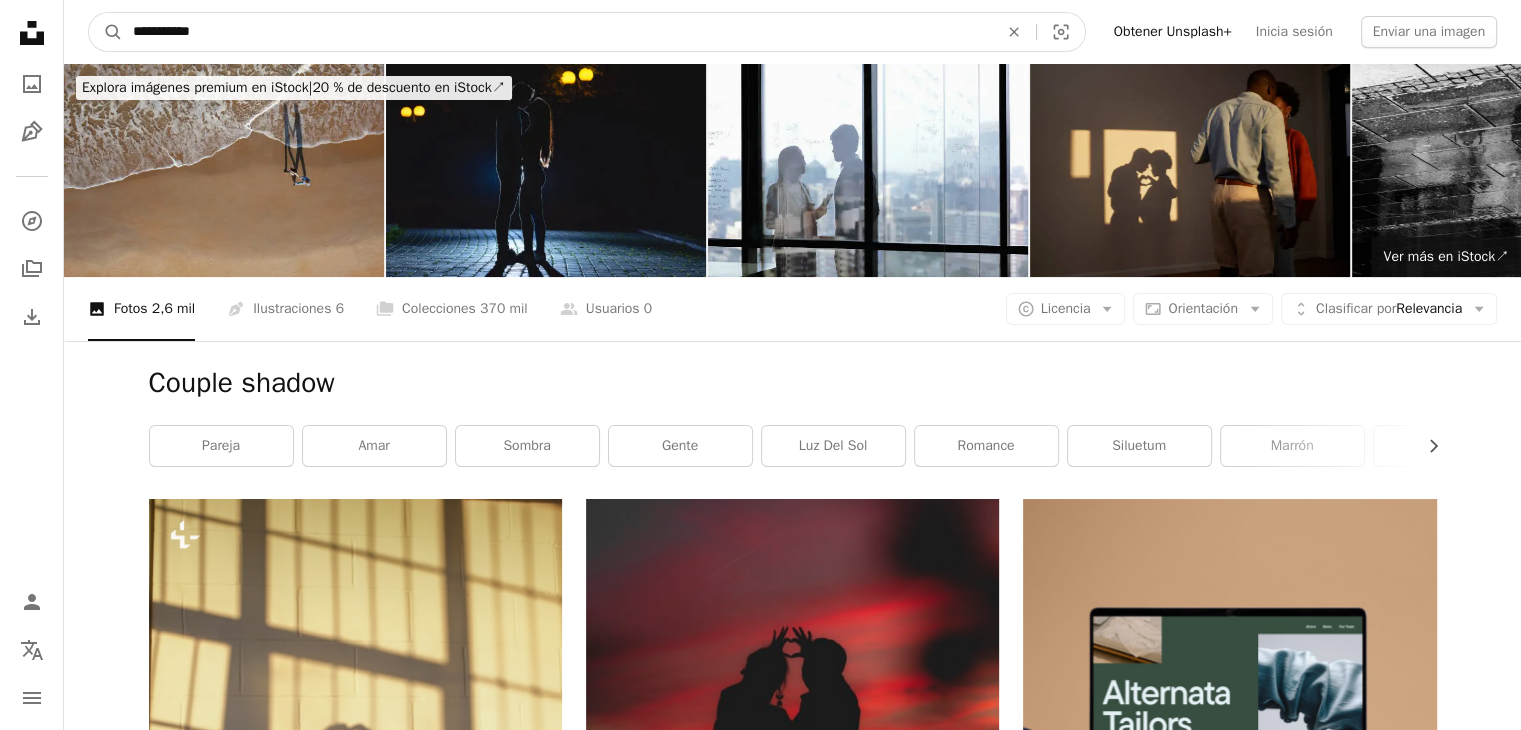 click on "A magnifying glass" at bounding box center [106, 32] 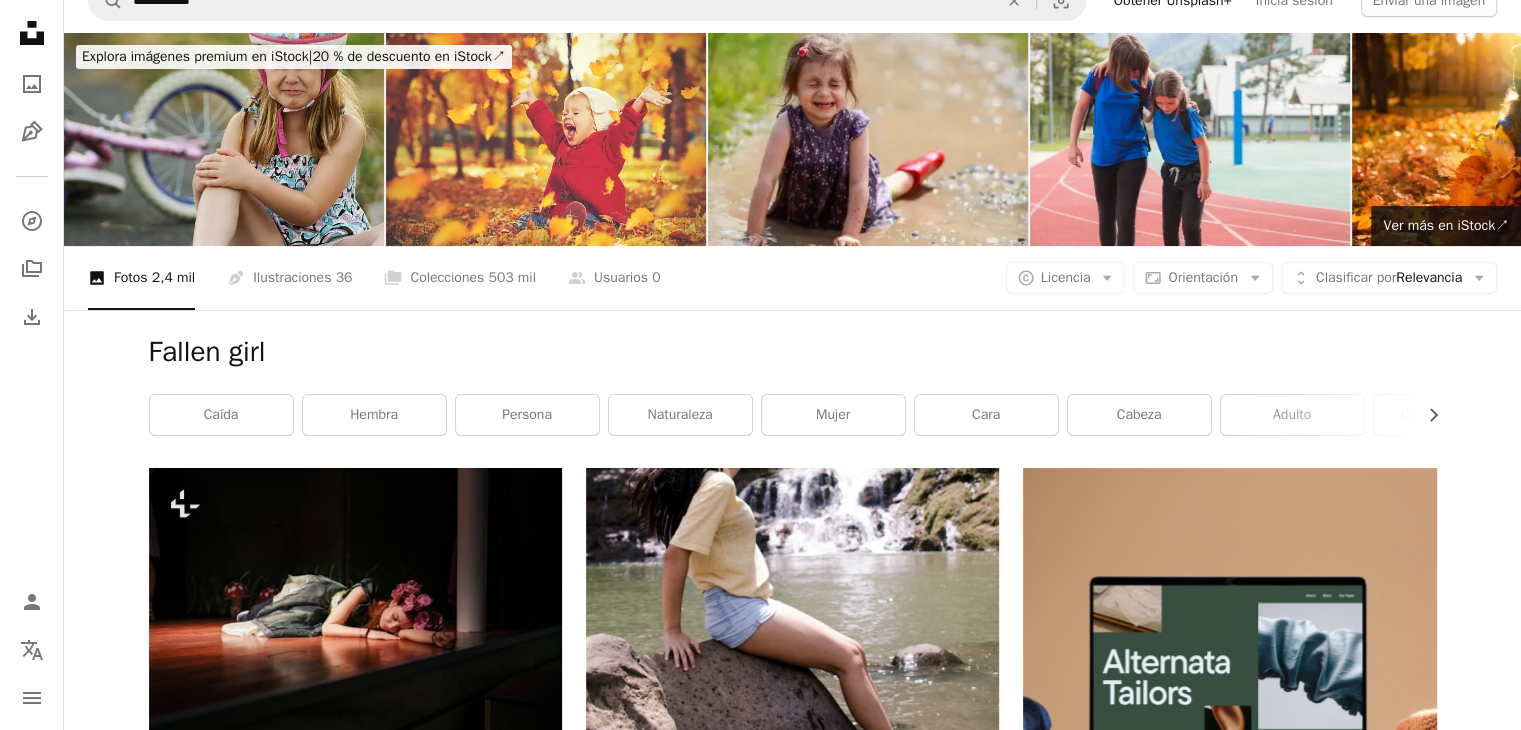 scroll, scrollTop: 0, scrollLeft: 0, axis: both 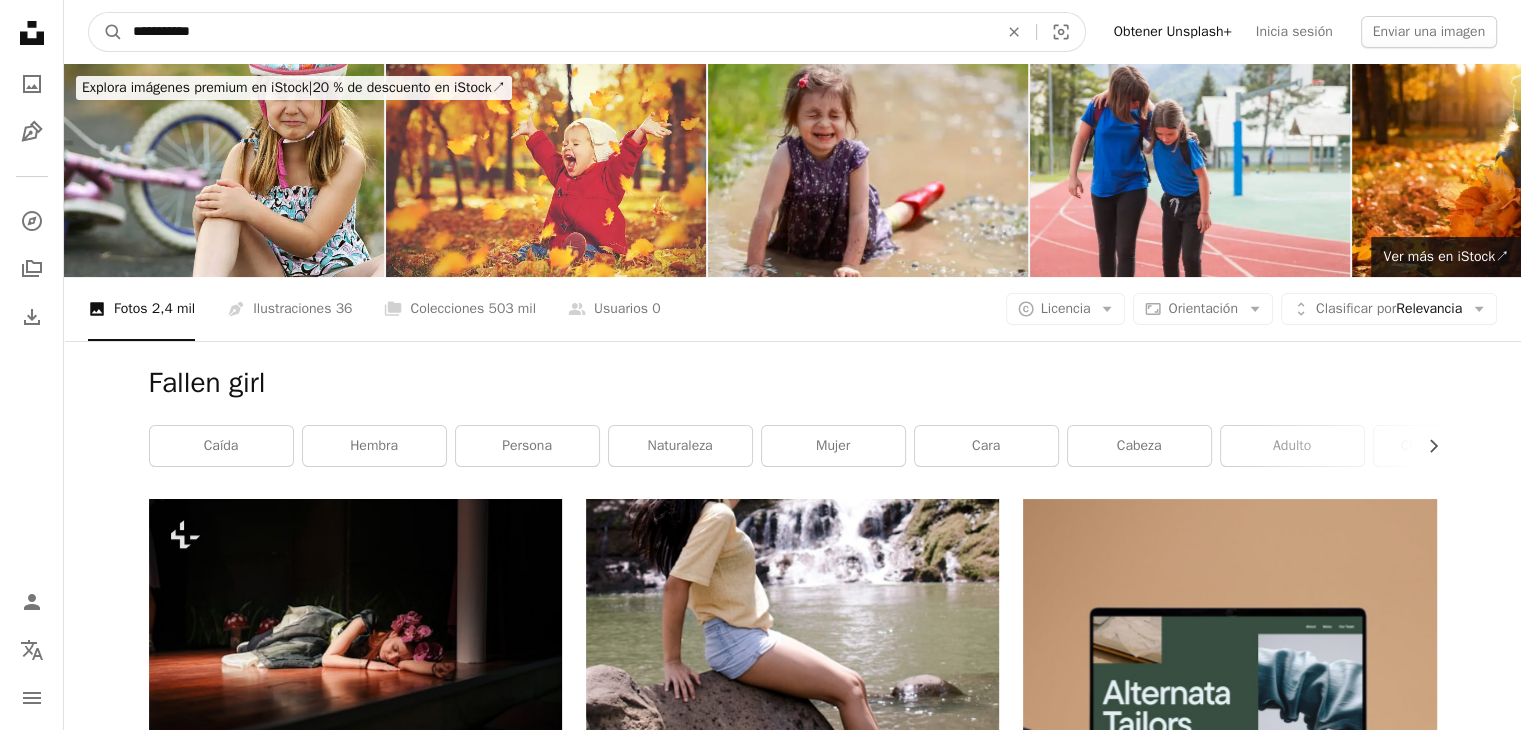 drag, startPoint x: 272, startPoint y: 29, endPoint x: 170, endPoint y: 24, distance: 102.122475 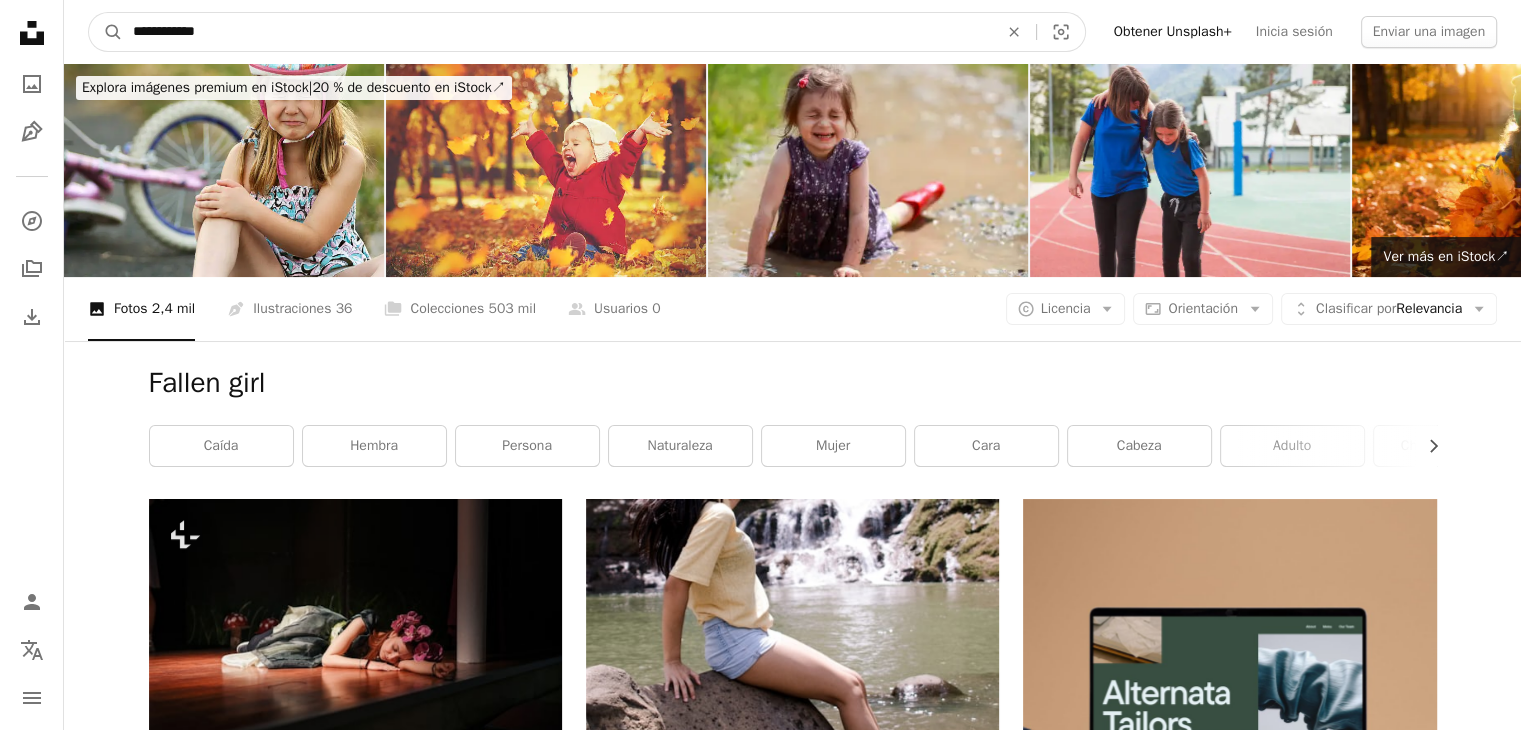 type on "**********" 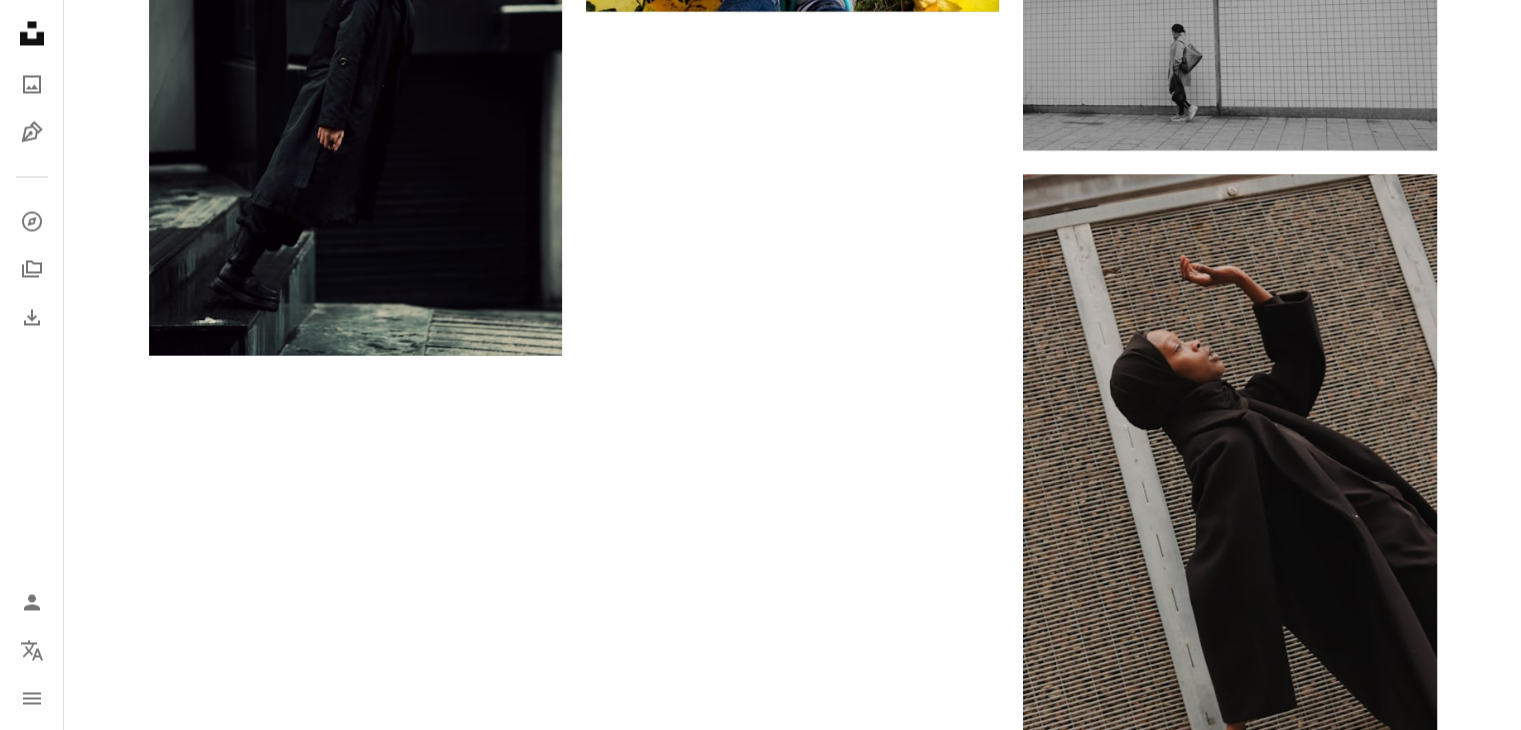 scroll, scrollTop: 3800, scrollLeft: 0, axis: vertical 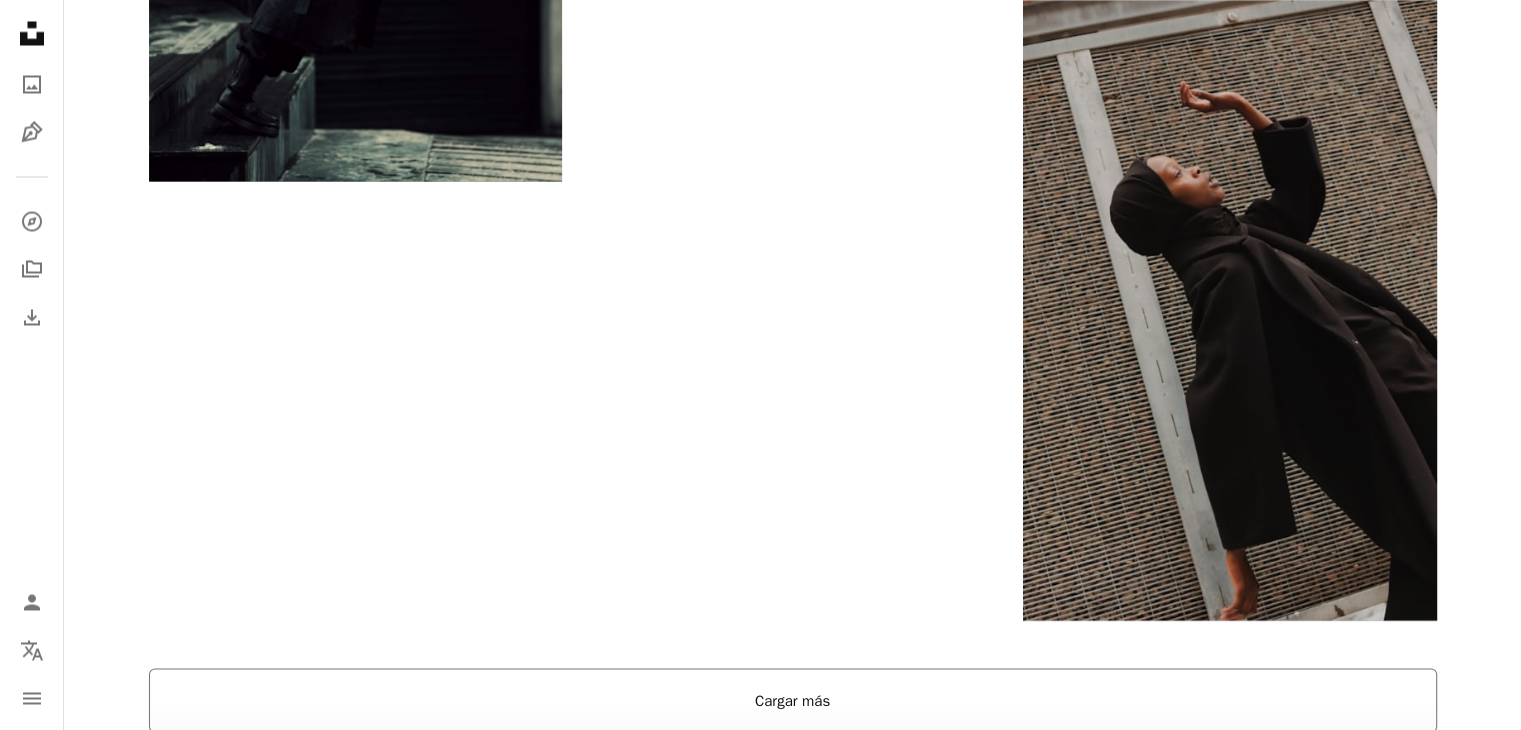 click on "Cargar más" at bounding box center (793, 700) 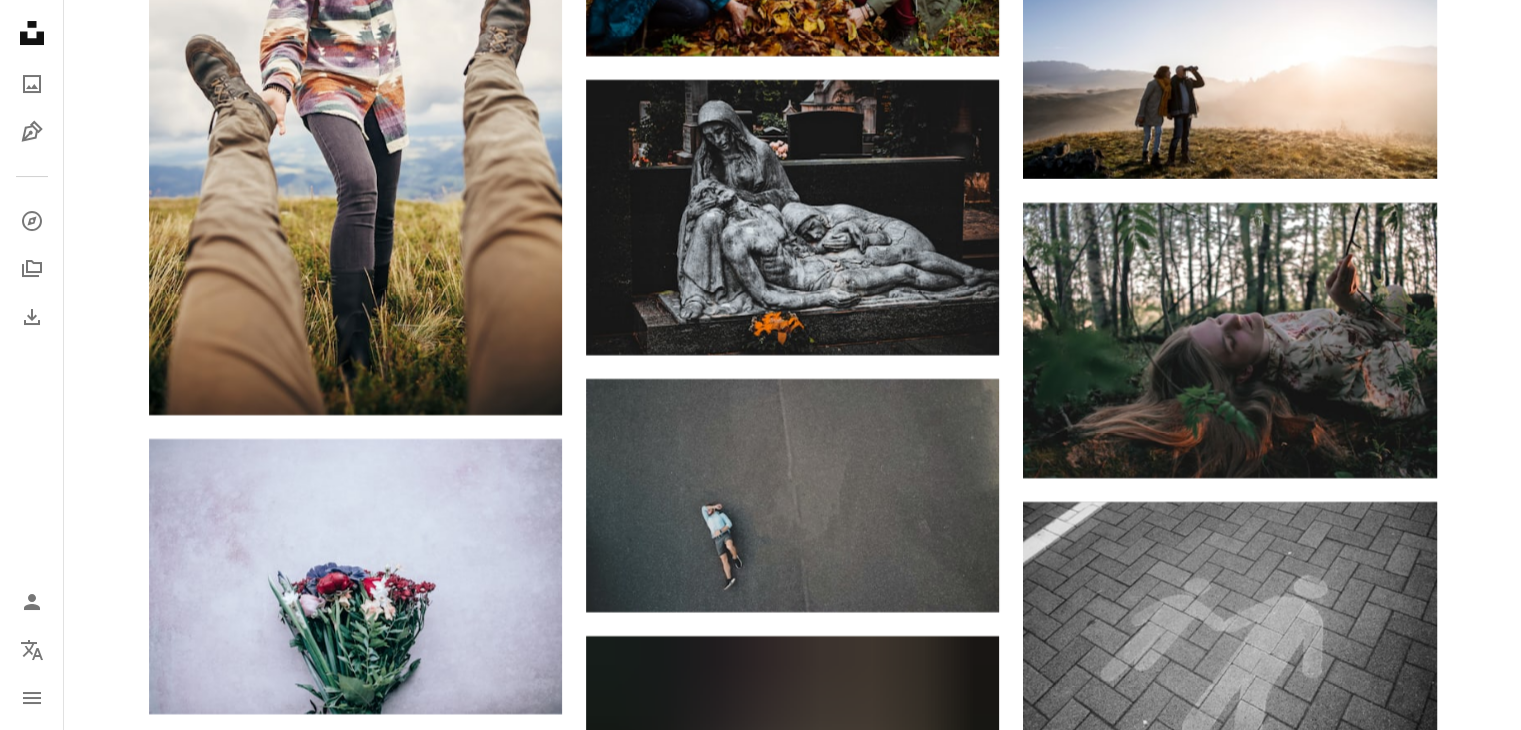 scroll, scrollTop: 15600, scrollLeft: 0, axis: vertical 